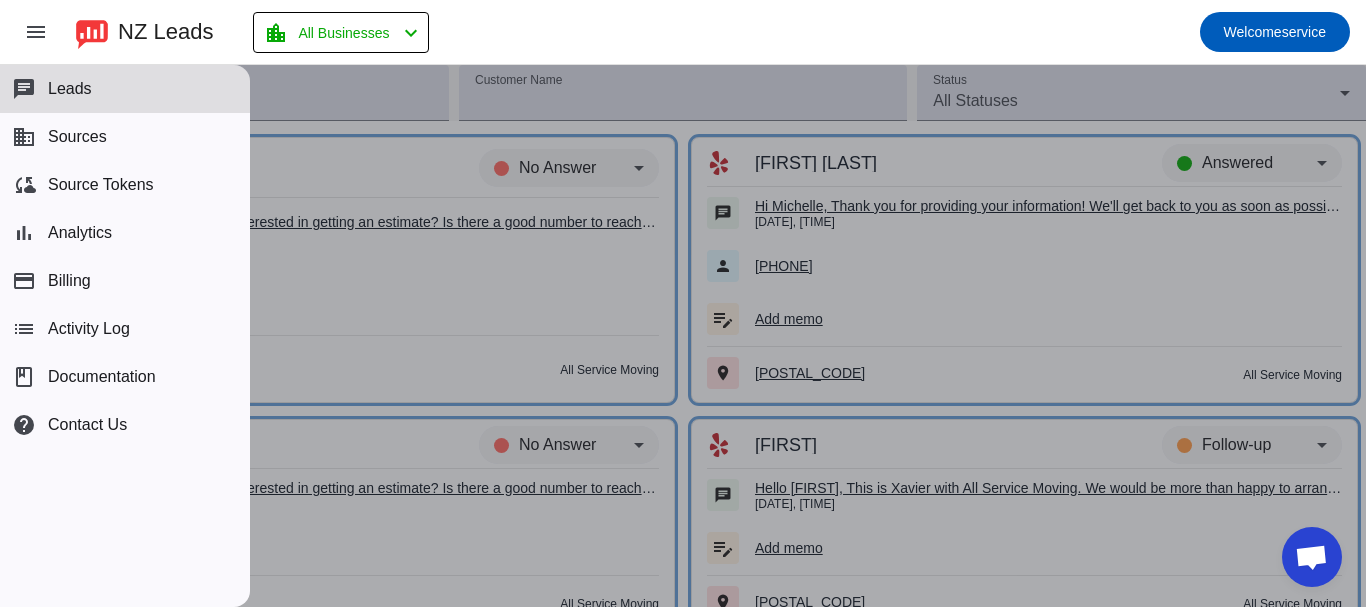 scroll, scrollTop: 0, scrollLeft: 0, axis: both 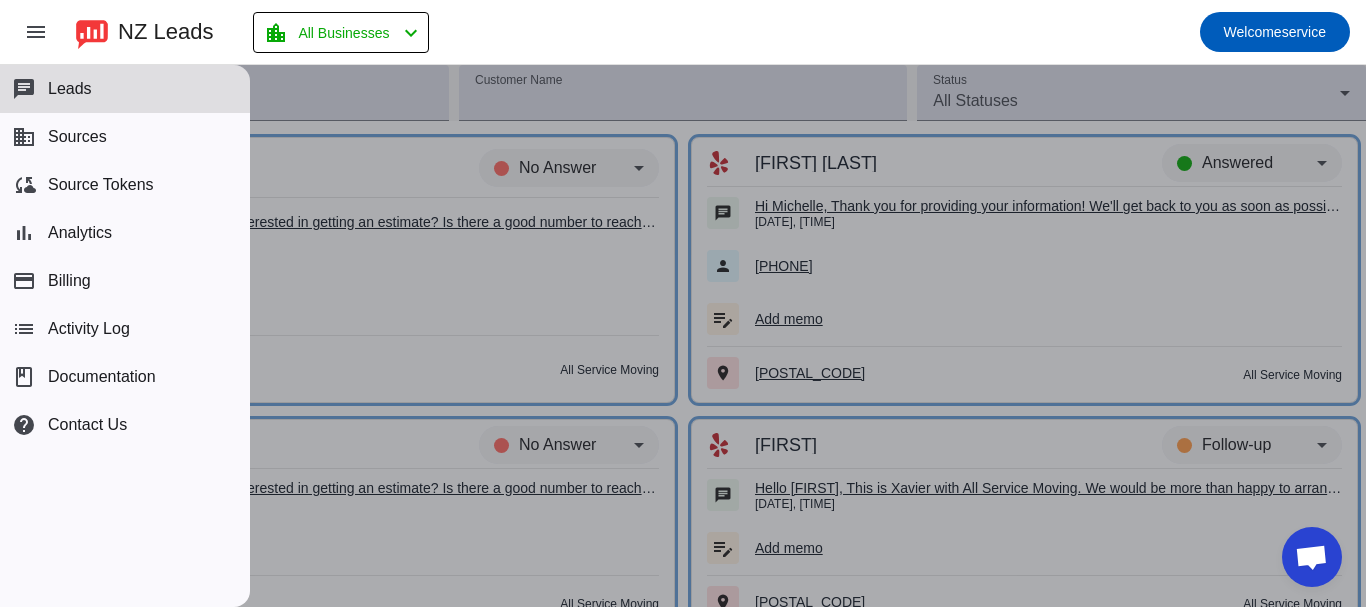 type 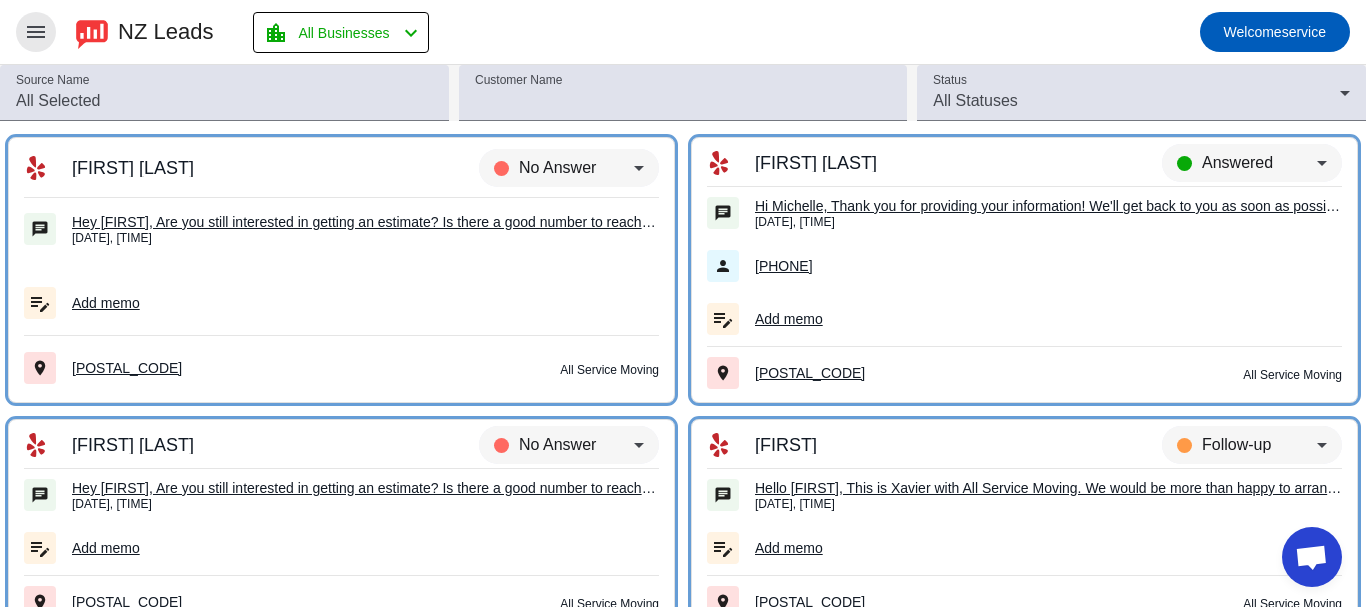 type 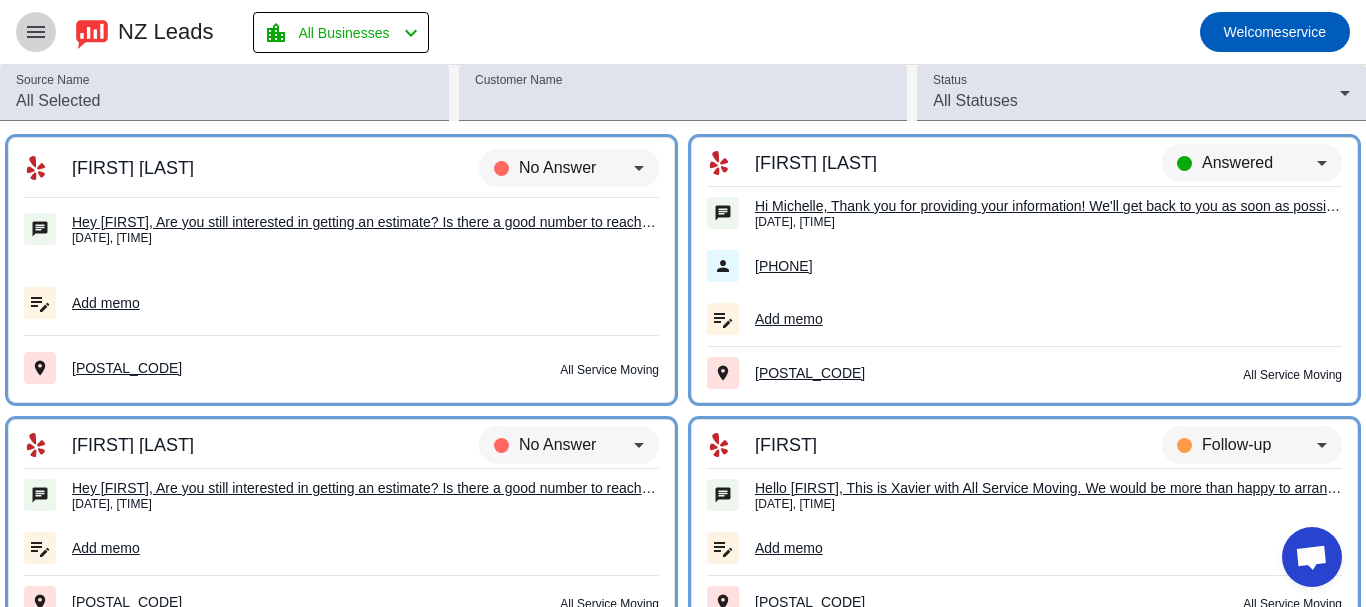 click on "menu" 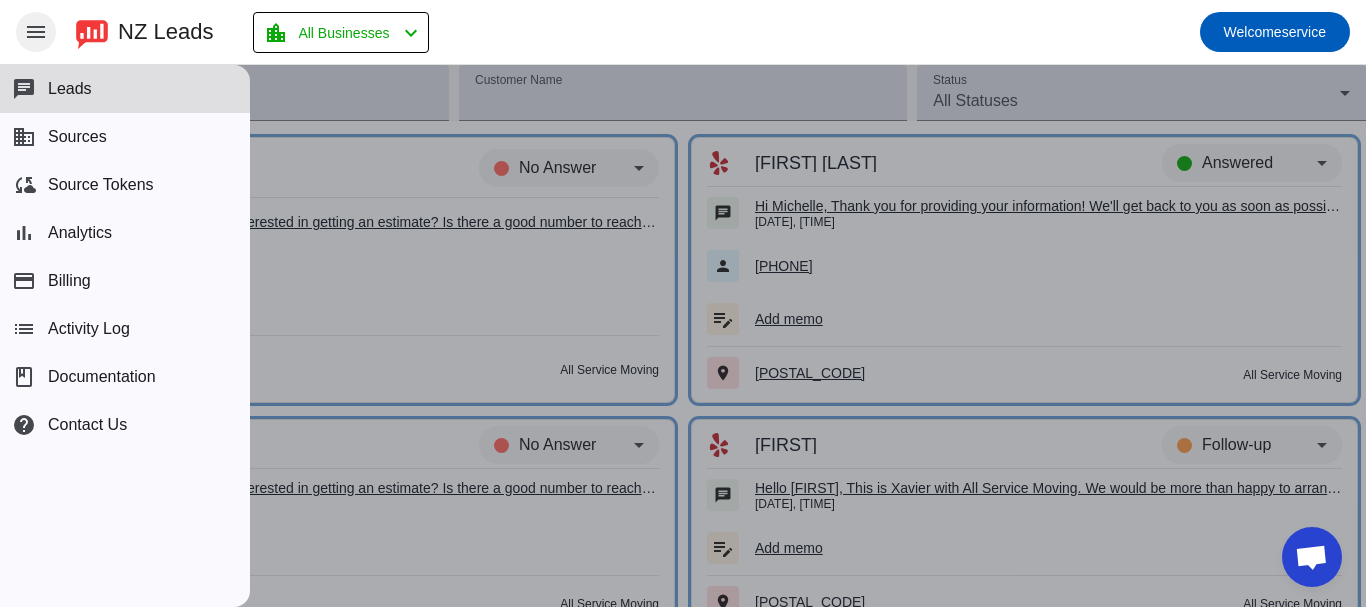 click 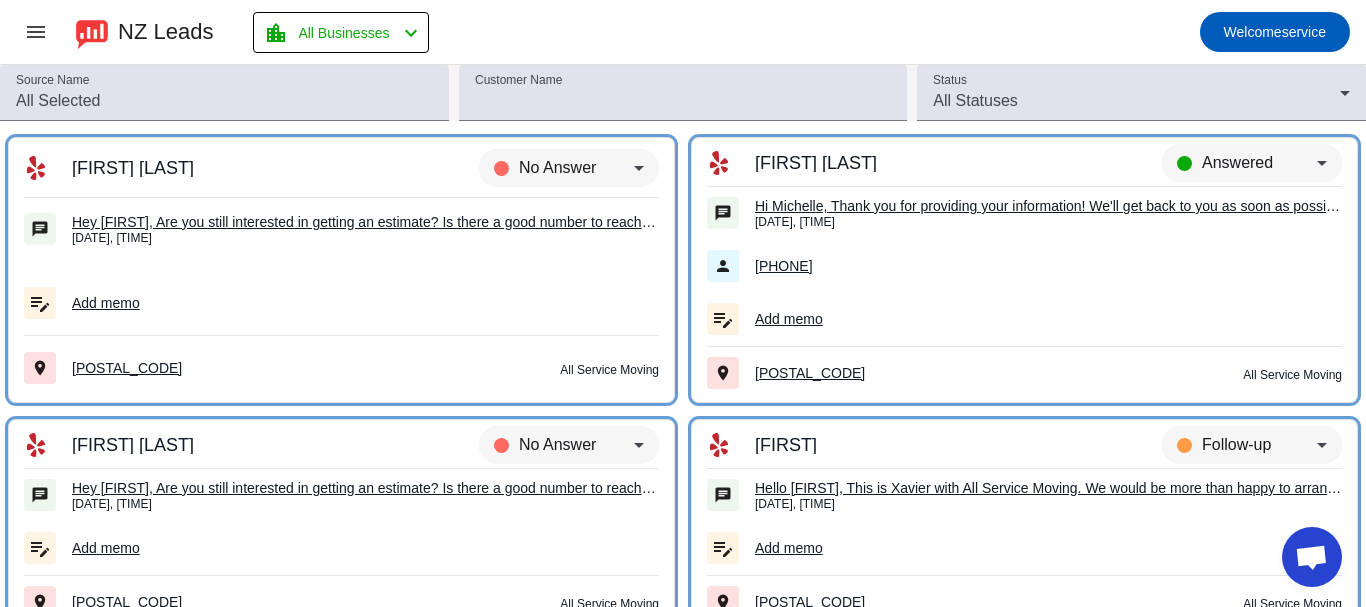 click on "NZ Leads" 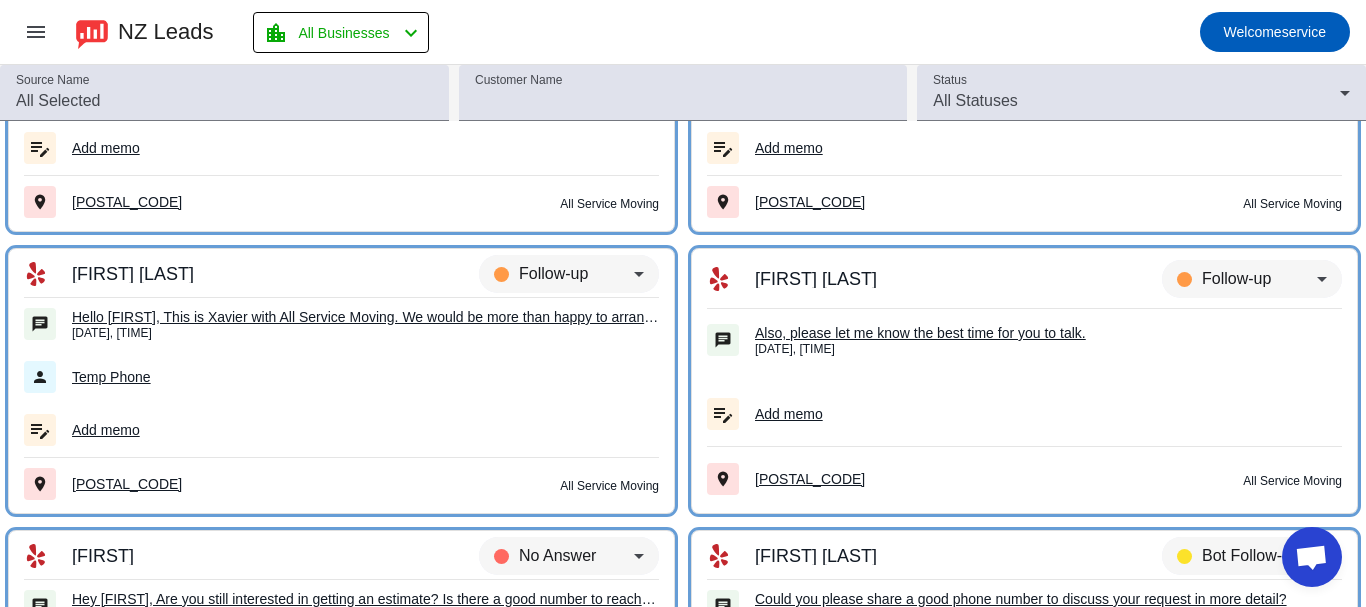 scroll, scrollTop: 0, scrollLeft: 0, axis: both 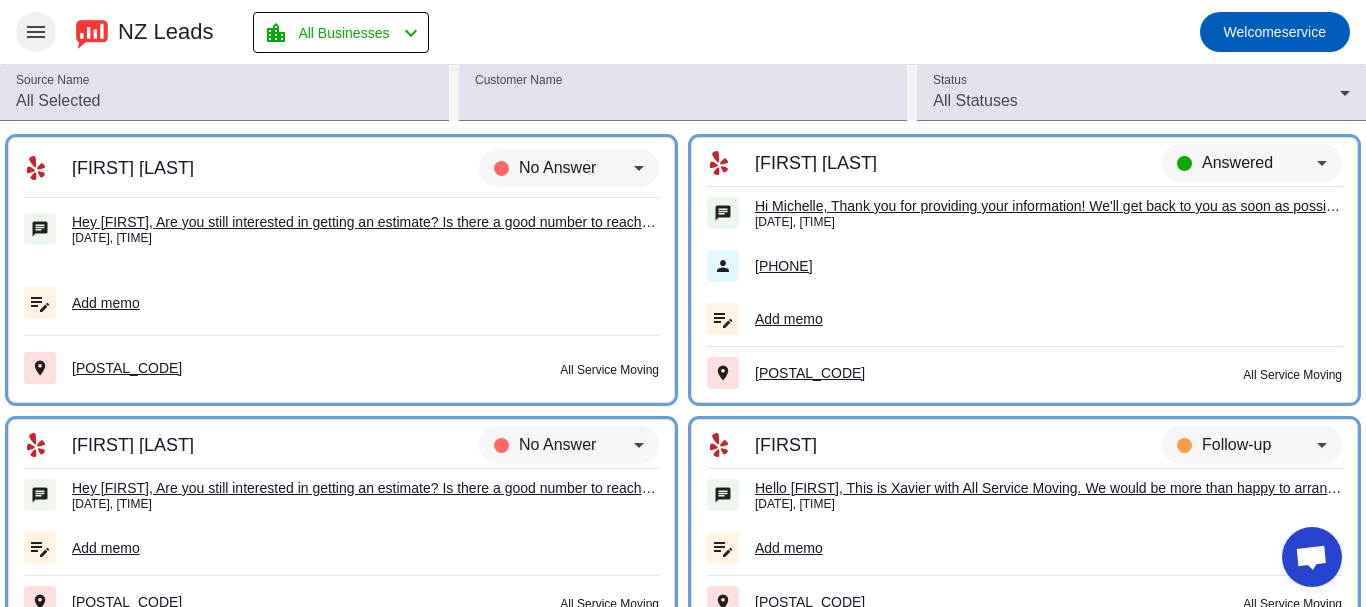 click 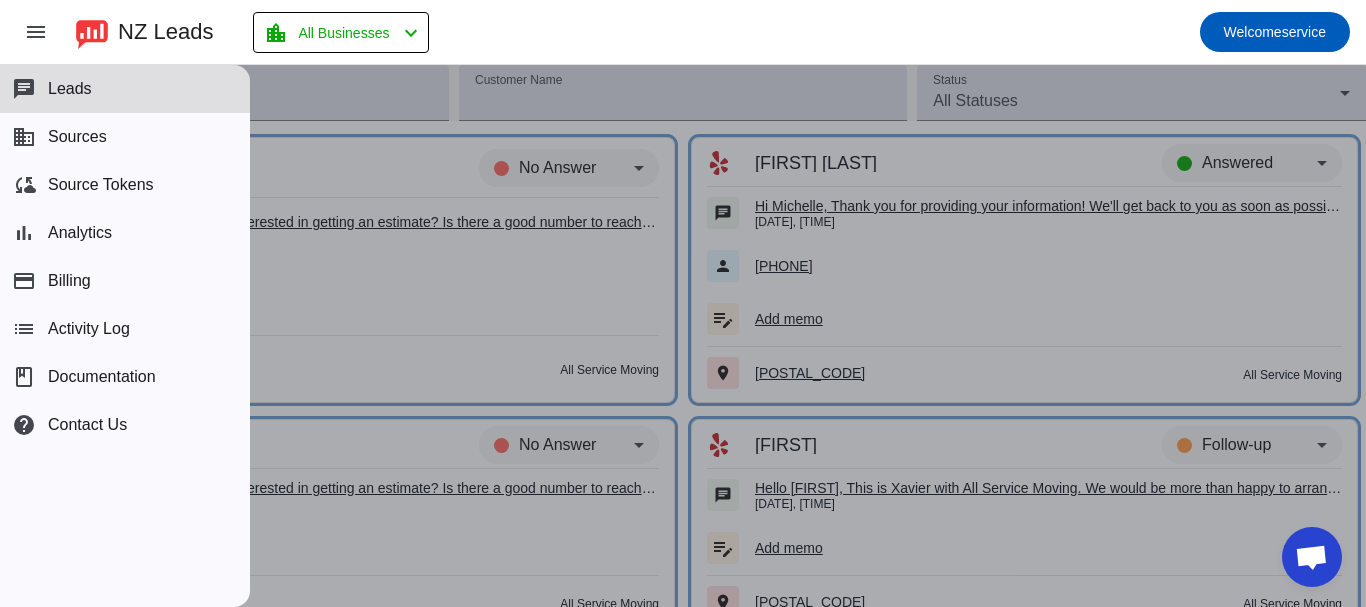 click on "Leads" 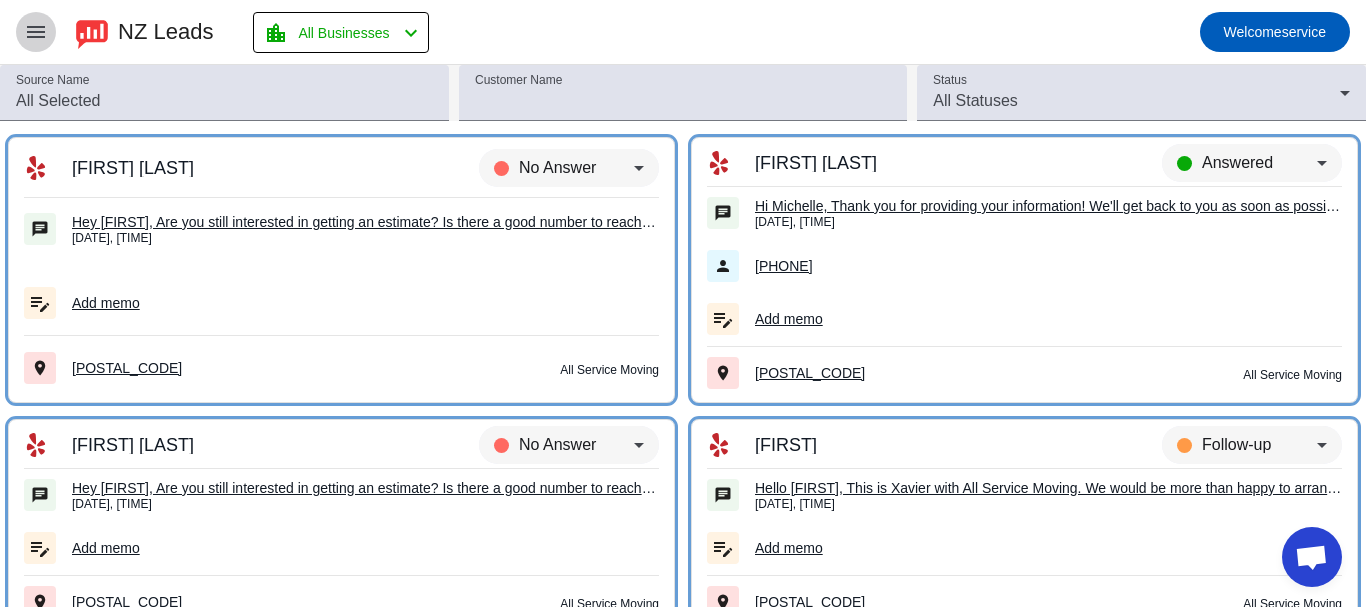 click on "menu" 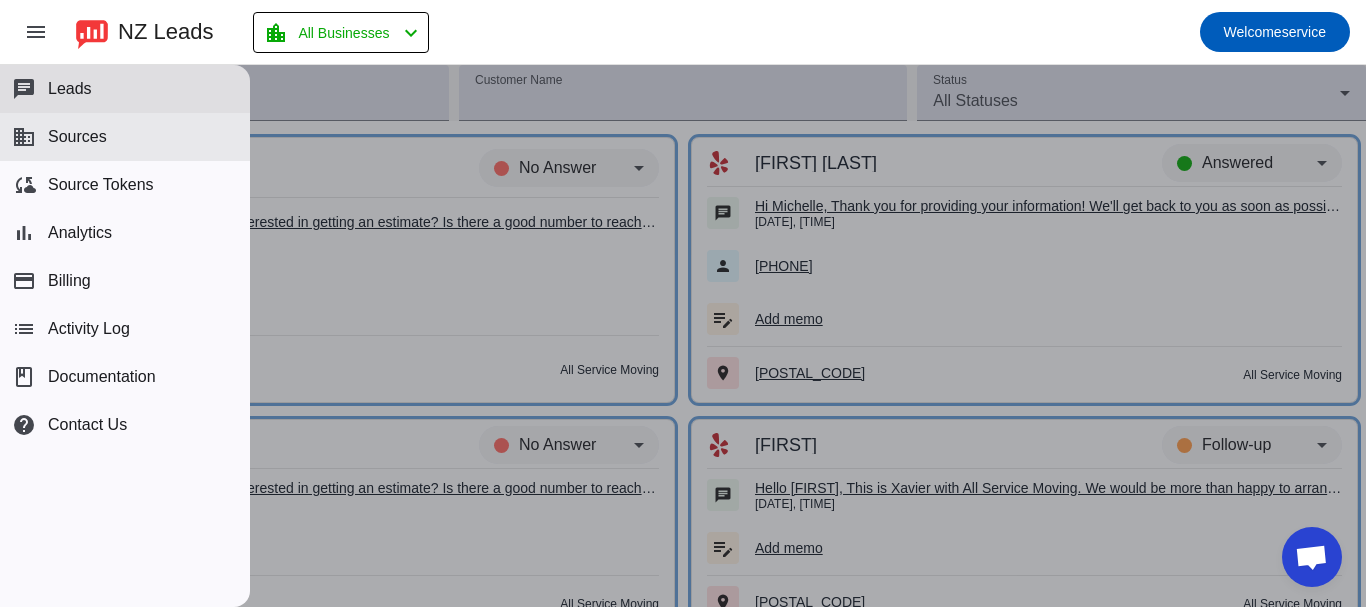 click on "Sources" 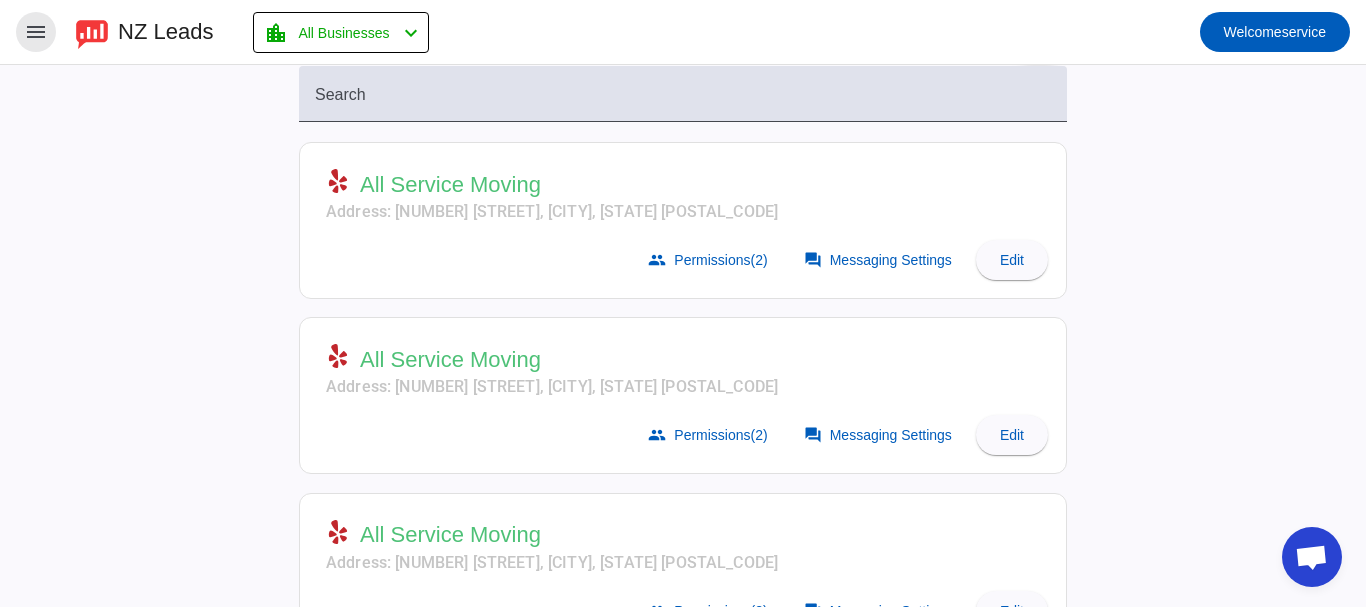 scroll, scrollTop: 100, scrollLeft: 0, axis: vertical 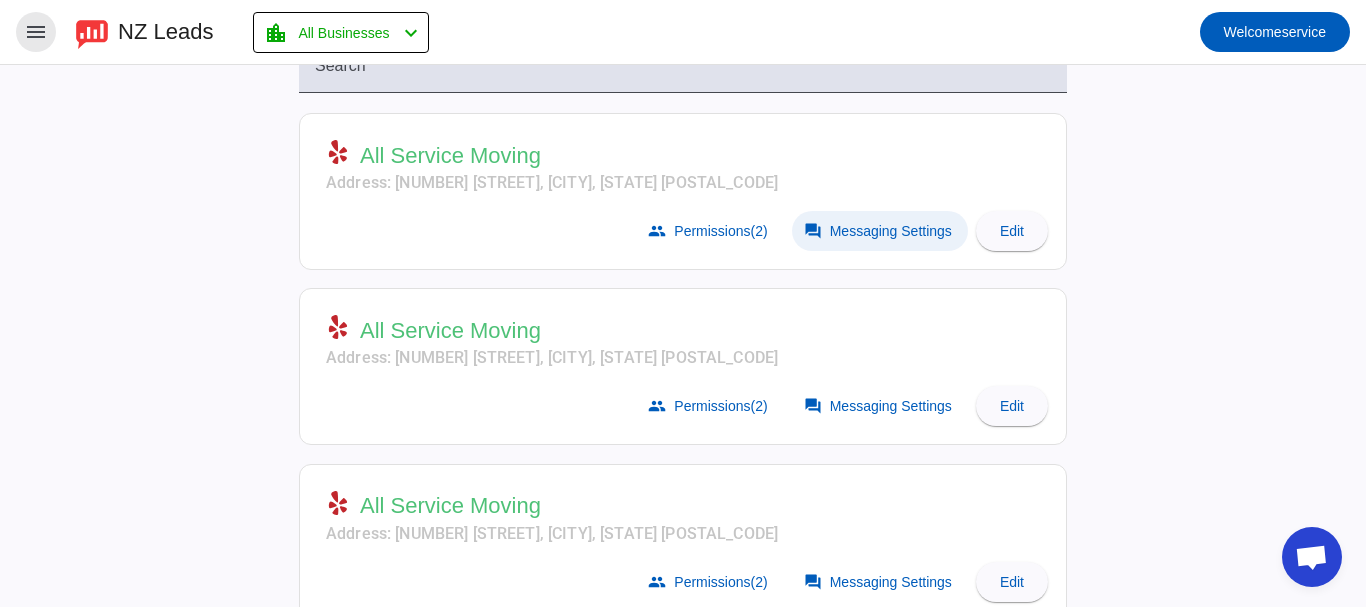 click on "Messaging Settings" 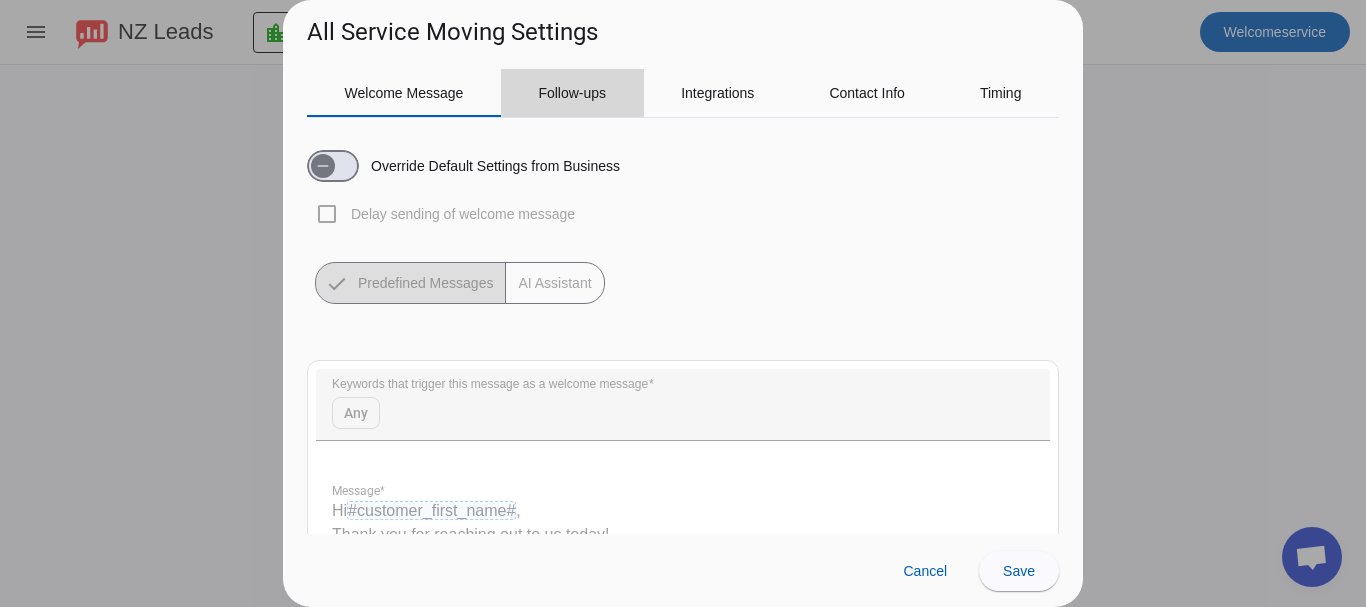 click on "Follow-ups" at bounding box center [572, 93] 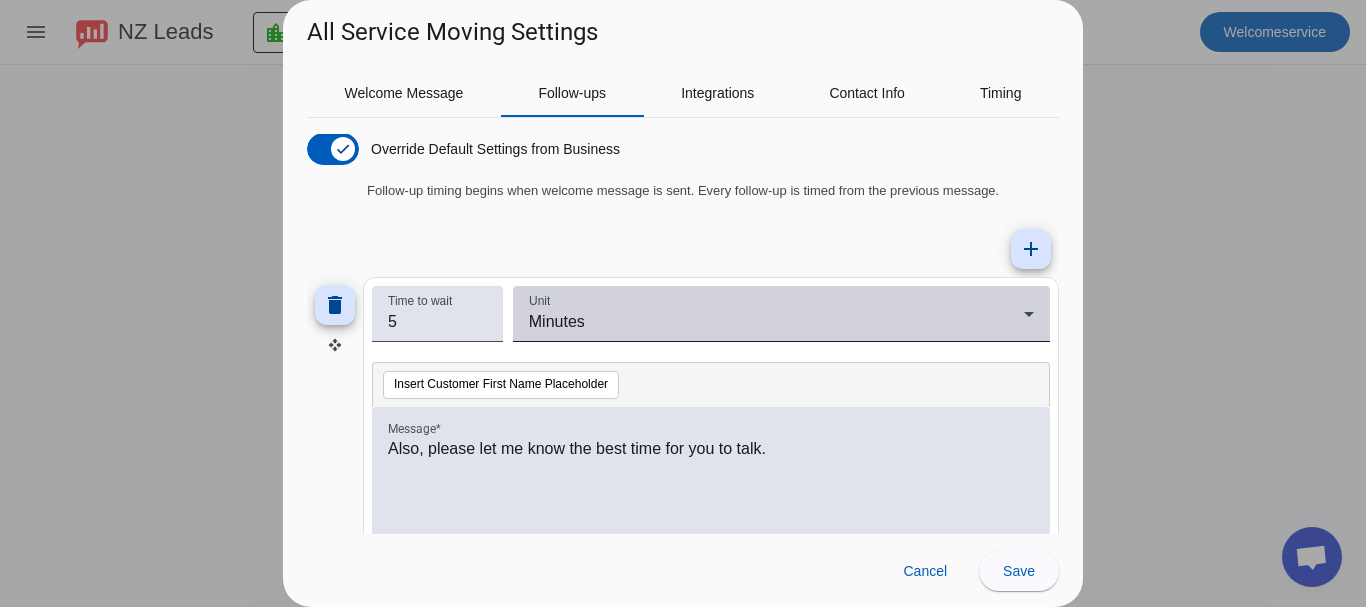 scroll, scrollTop: 0, scrollLeft: 0, axis: both 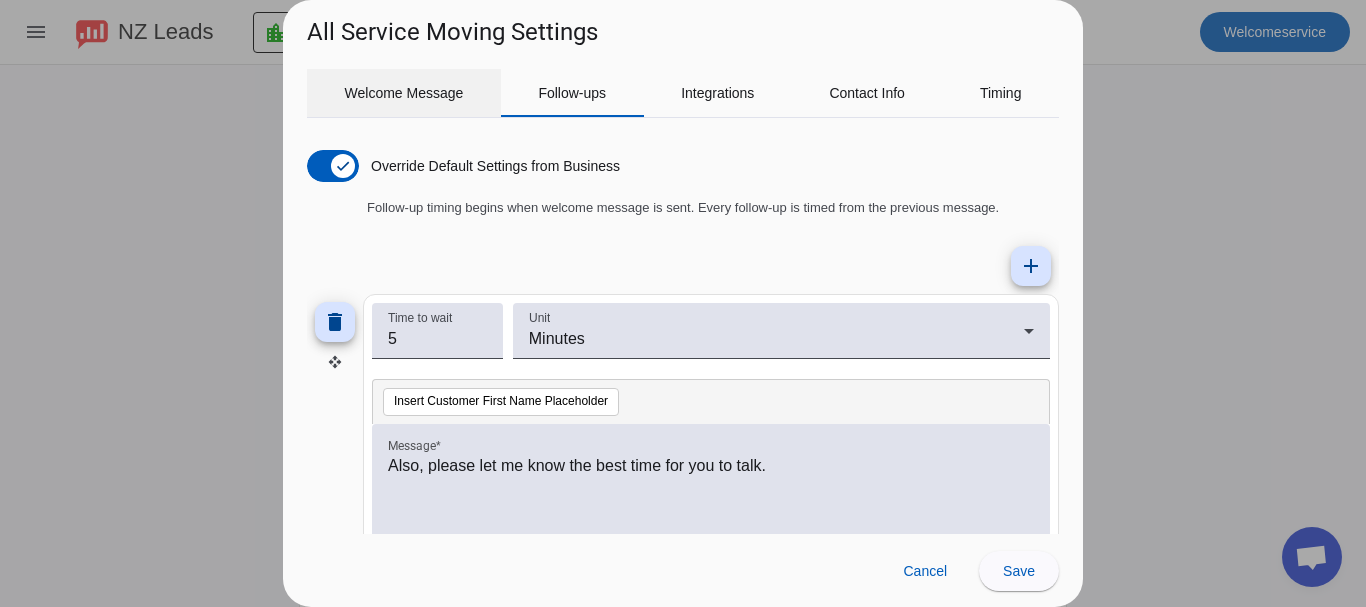 click on "Welcome Message" at bounding box center (404, 93) 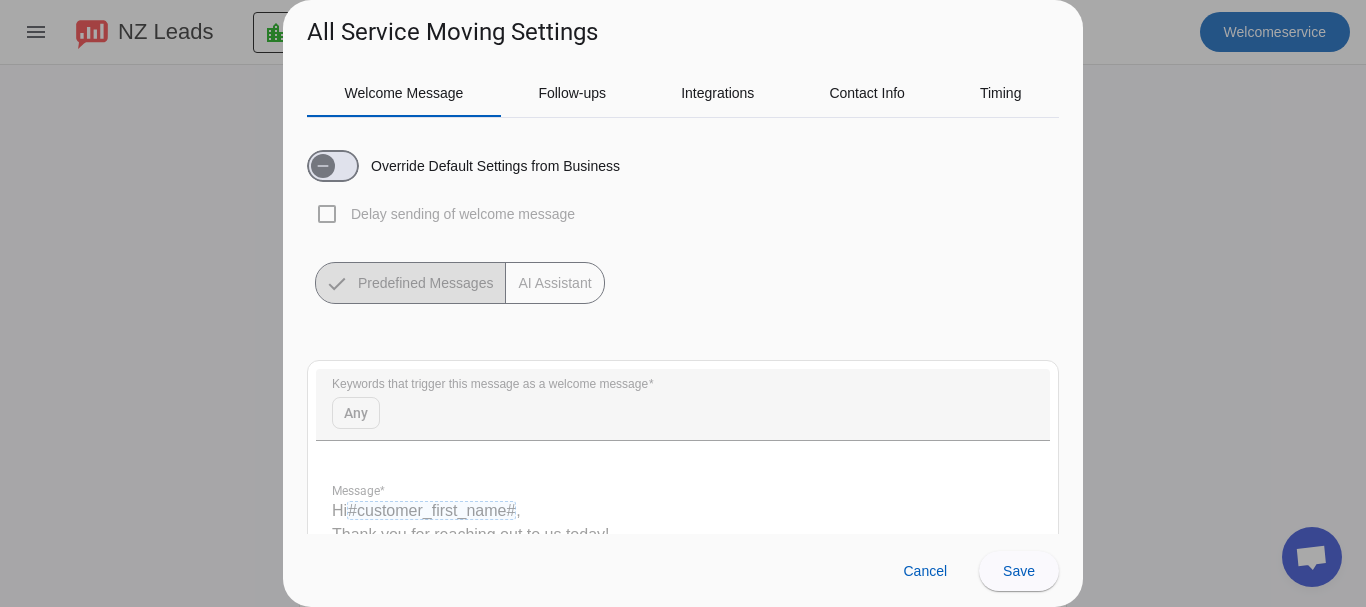 scroll, scrollTop: 100, scrollLeft: 0, axis: vertical 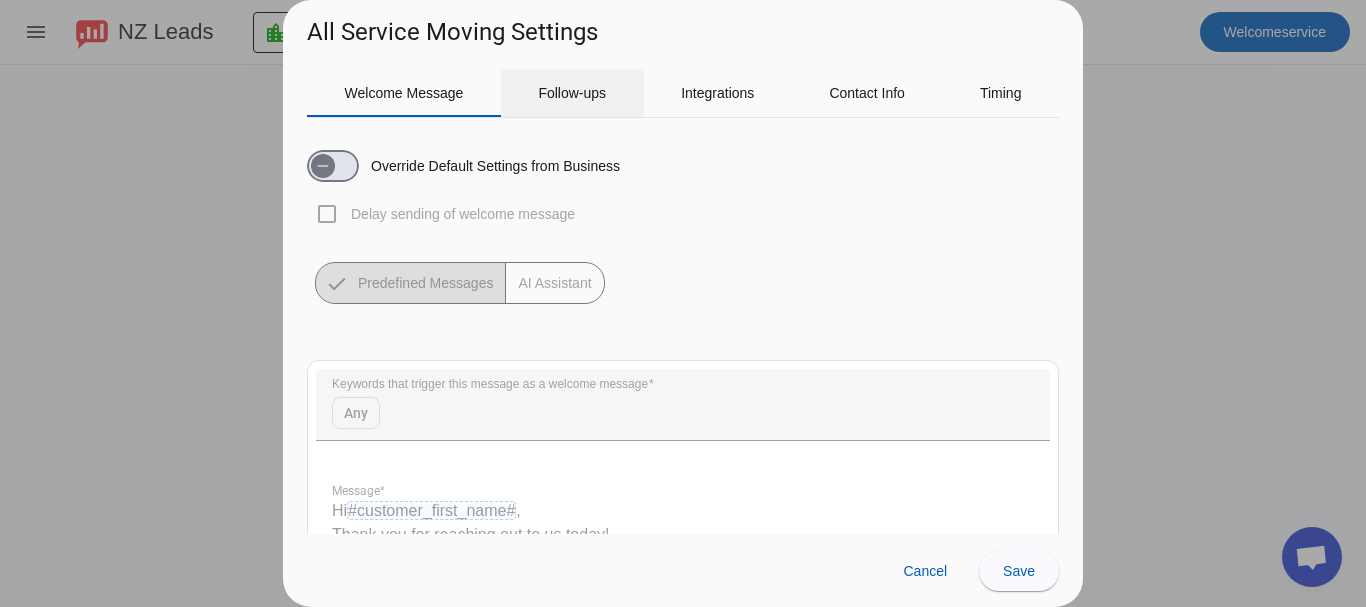 click on "Follow-ups" at bounding box center (572, 93) 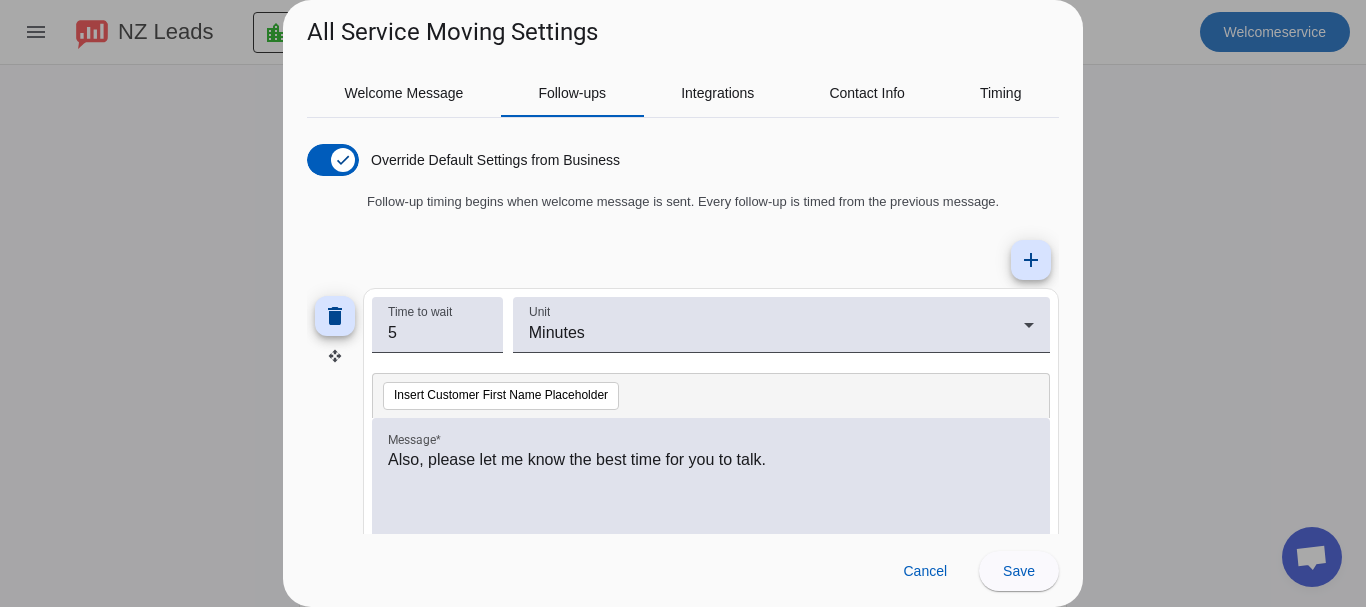 scroll, scrollTop: 0, scrollLeft: 0, axis: both 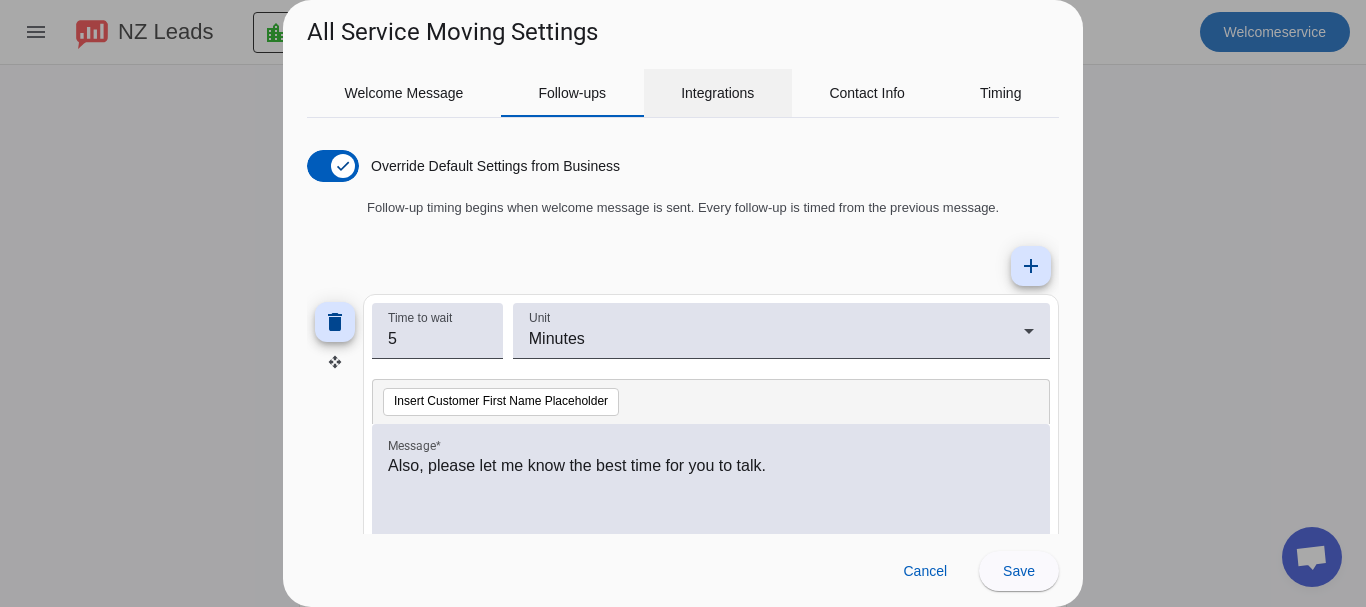 click on "Integrations" at bounding box center [718, 93] 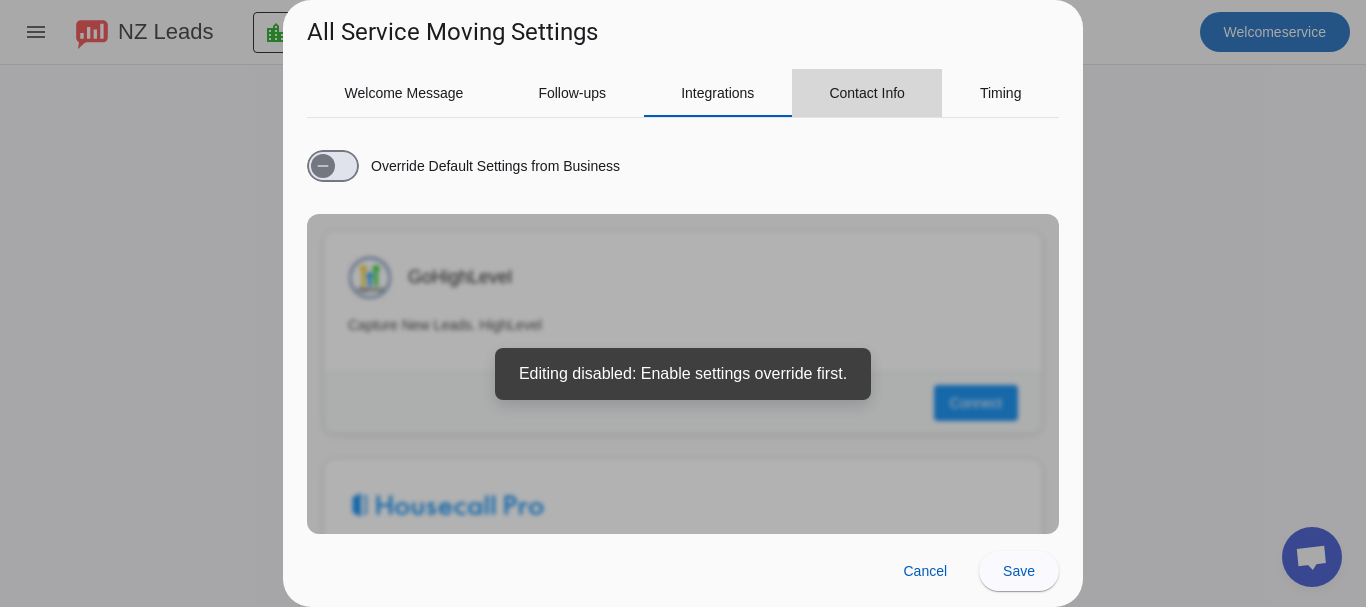click on "Contact Info" at bounding box center (867, 93) 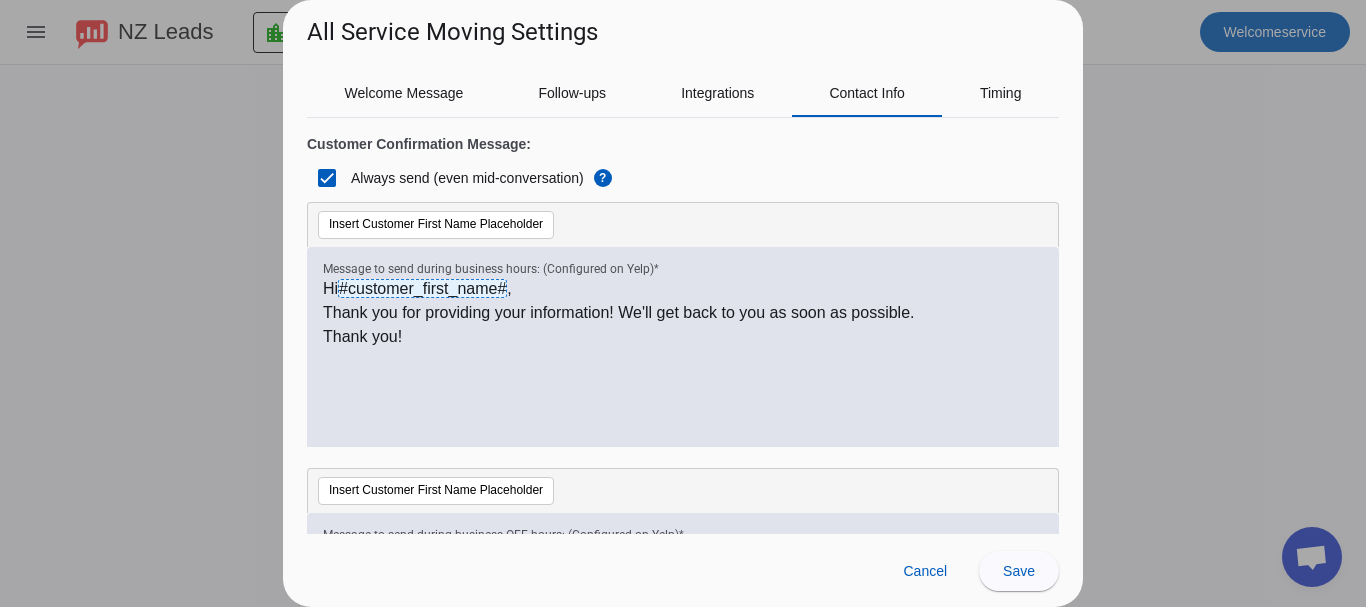 scroll, scrollTop: 400, scrollLeft: 0, axis: vertical 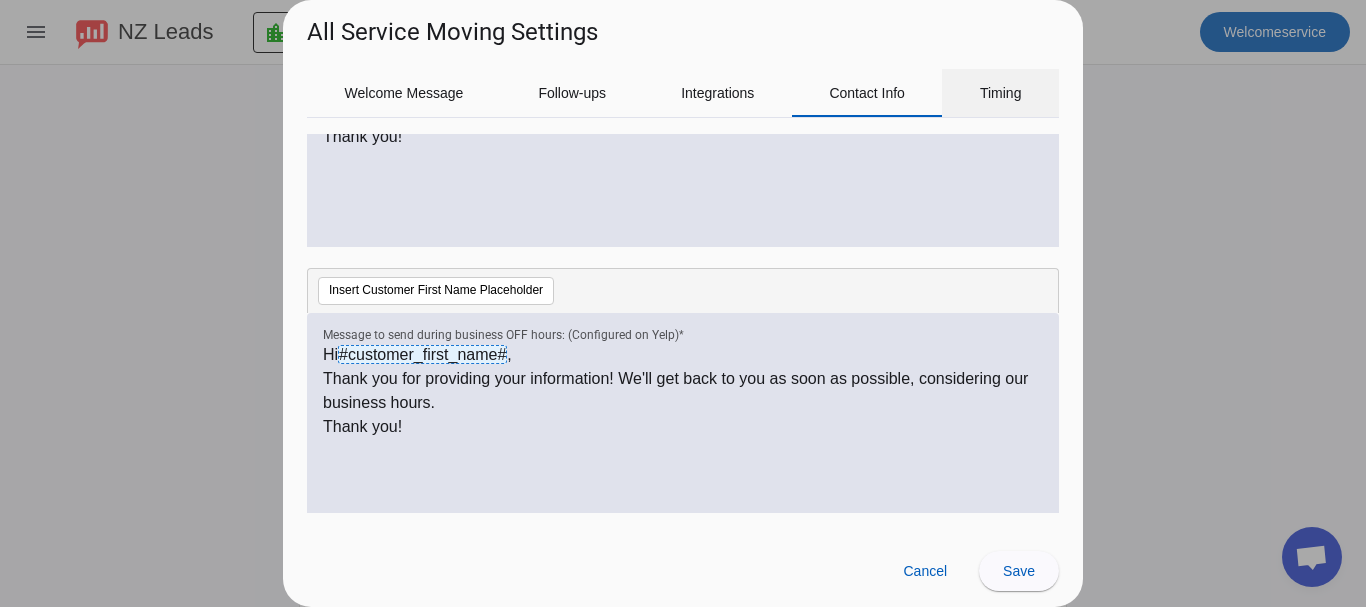 click on "Timing" at bounding box center [1001, 93] 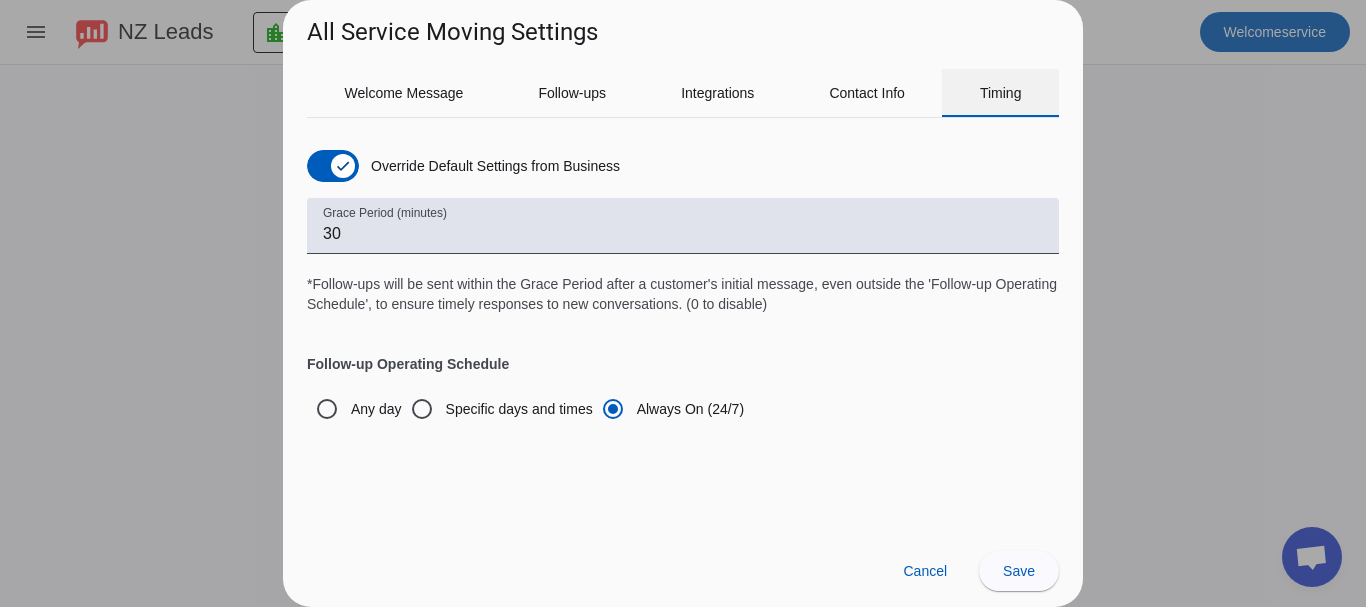 scroll, scrollTop: 0, scrollLeft: 0, axis: both 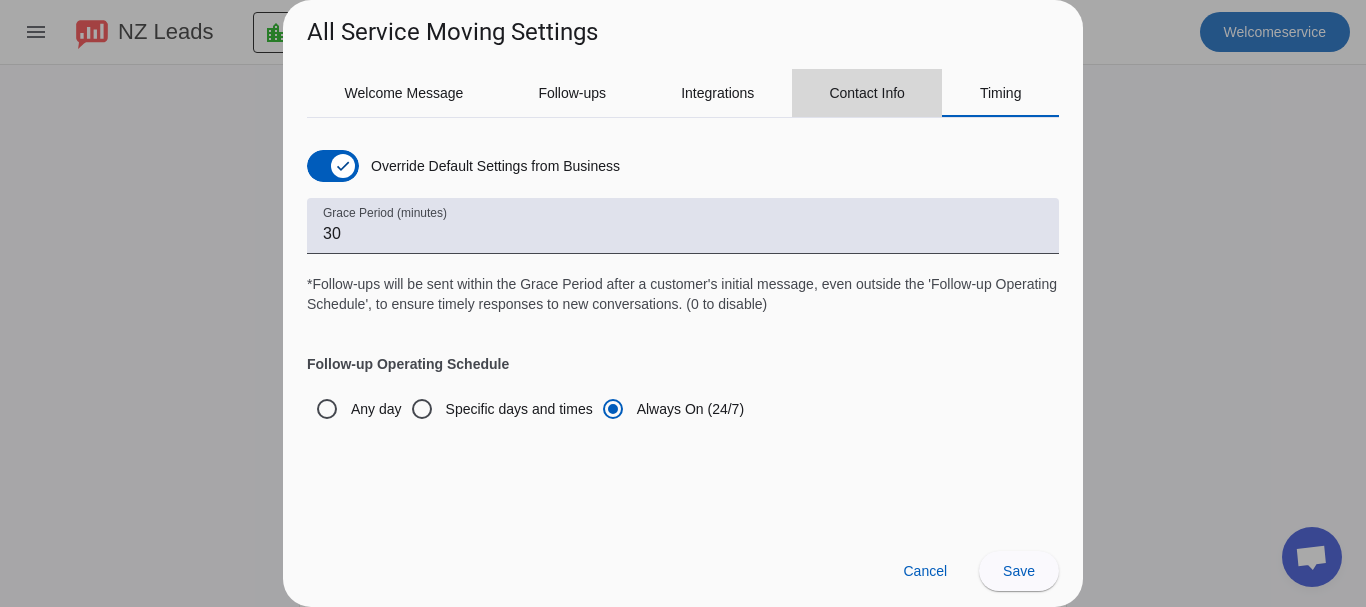 click on "Contact Info" at bounding box center (867, 93) 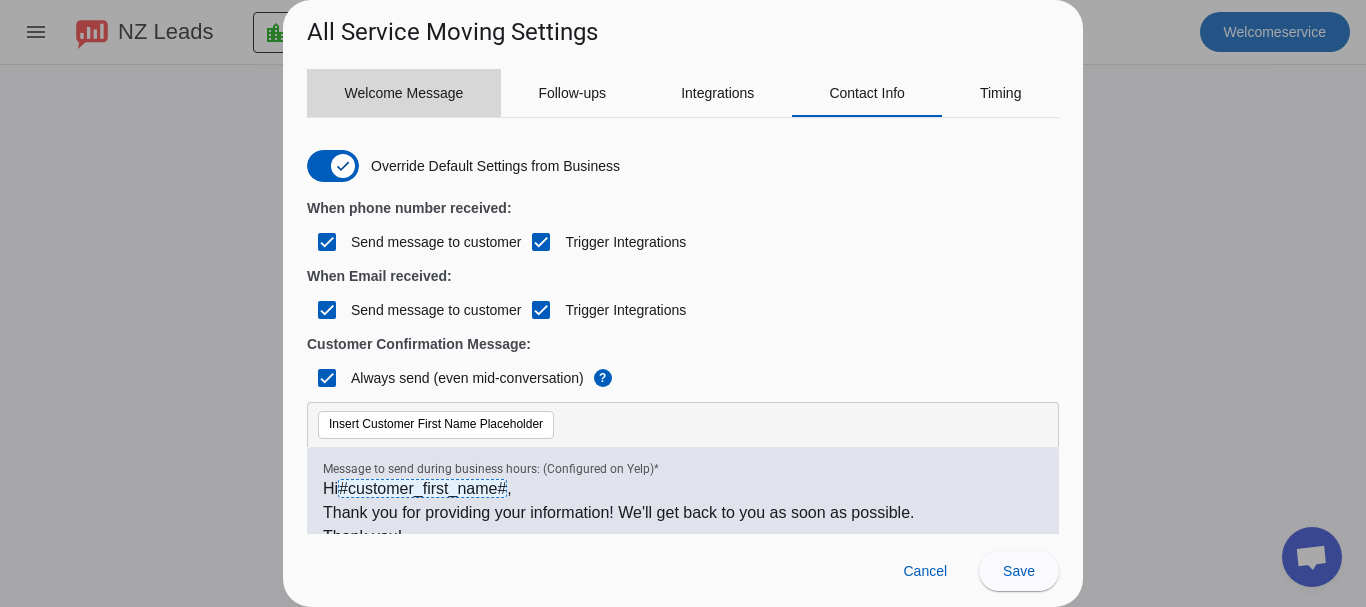 click on "Welcome Message" at bounding box center [404, 93] 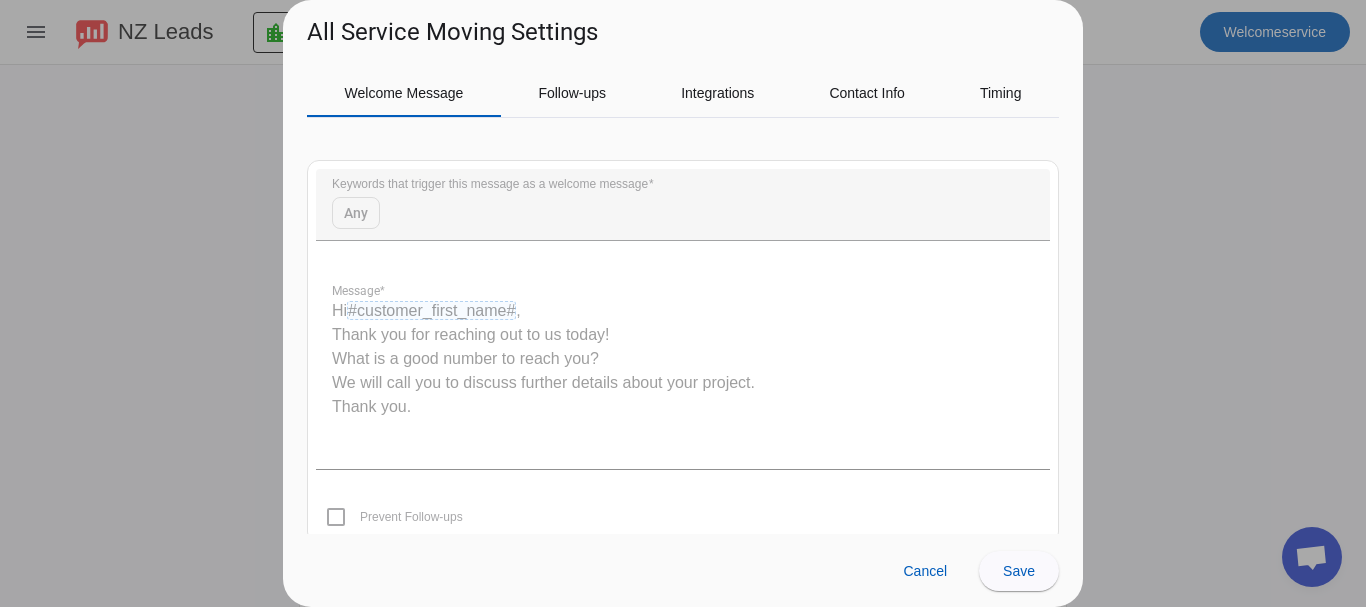 scroll, scrollTop: 226, scrollLeft: 0, axis: vertical 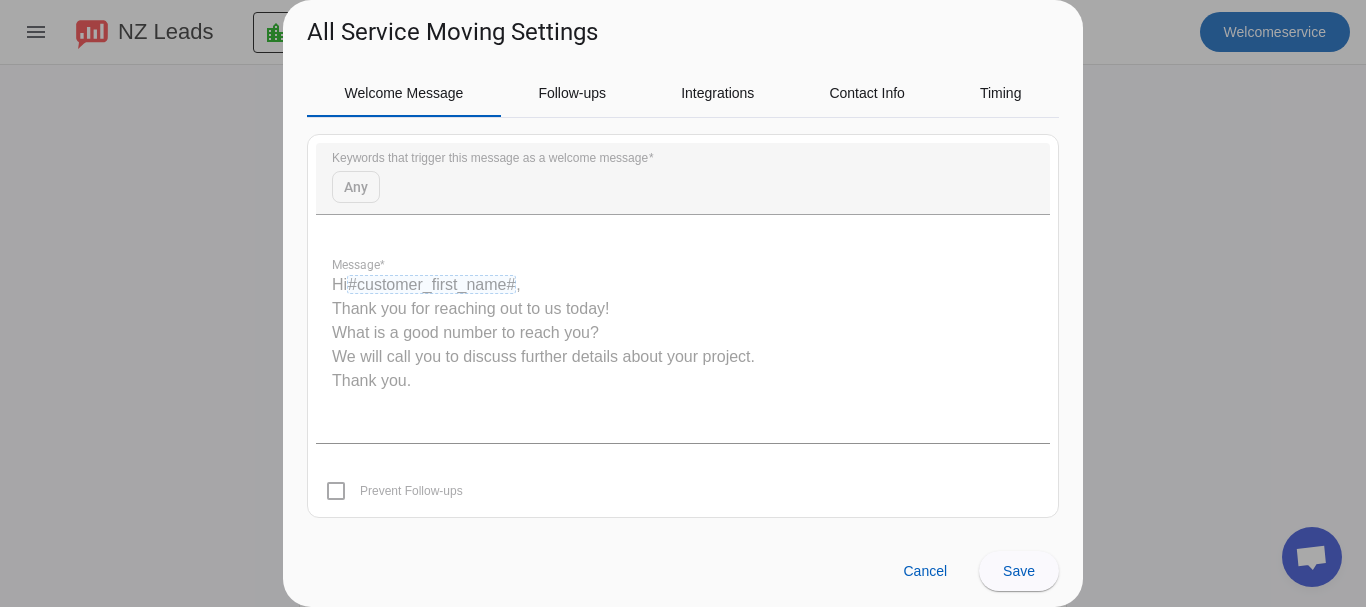 click on "Hi  #customer_first_name# , Thank you for reaching out to us today! What is a good number to reach you? We will call you to discuss further details about your project. Thank you." at bounding box center [683, 343] 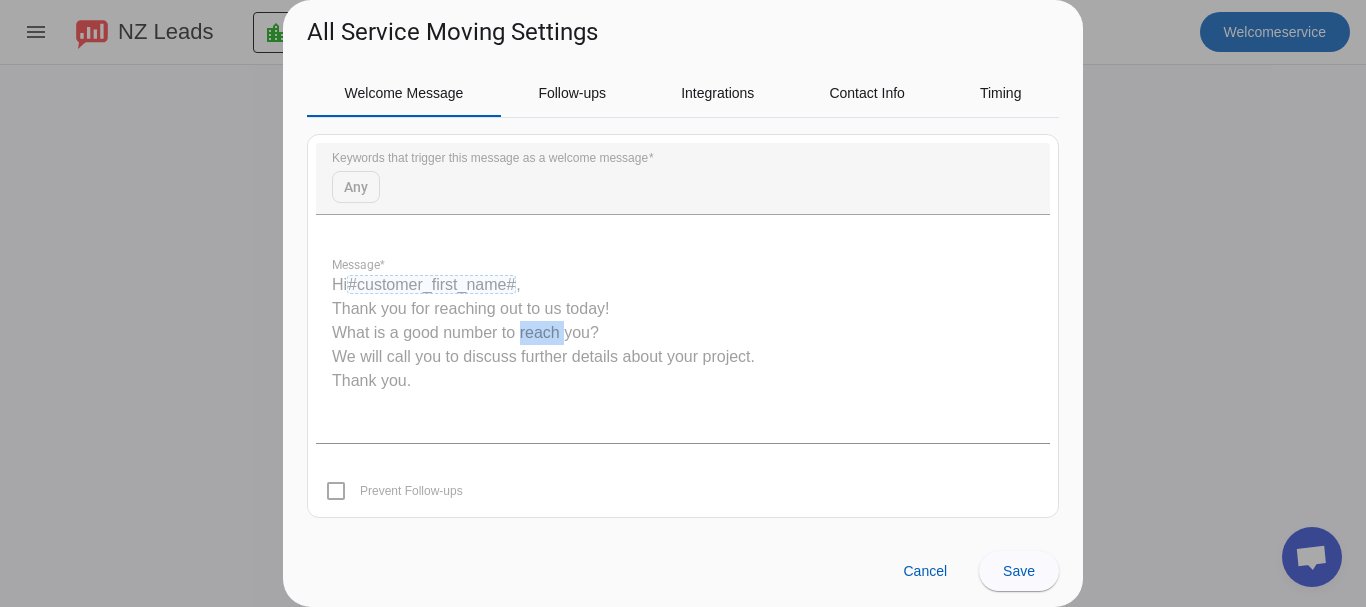 click on "Hi  #customer_first_name# , Thank you for reaching out to us today! What is a good number to reach you? We will call you to discuss further details about your project. Thank you." at bounding box center (683, 343) 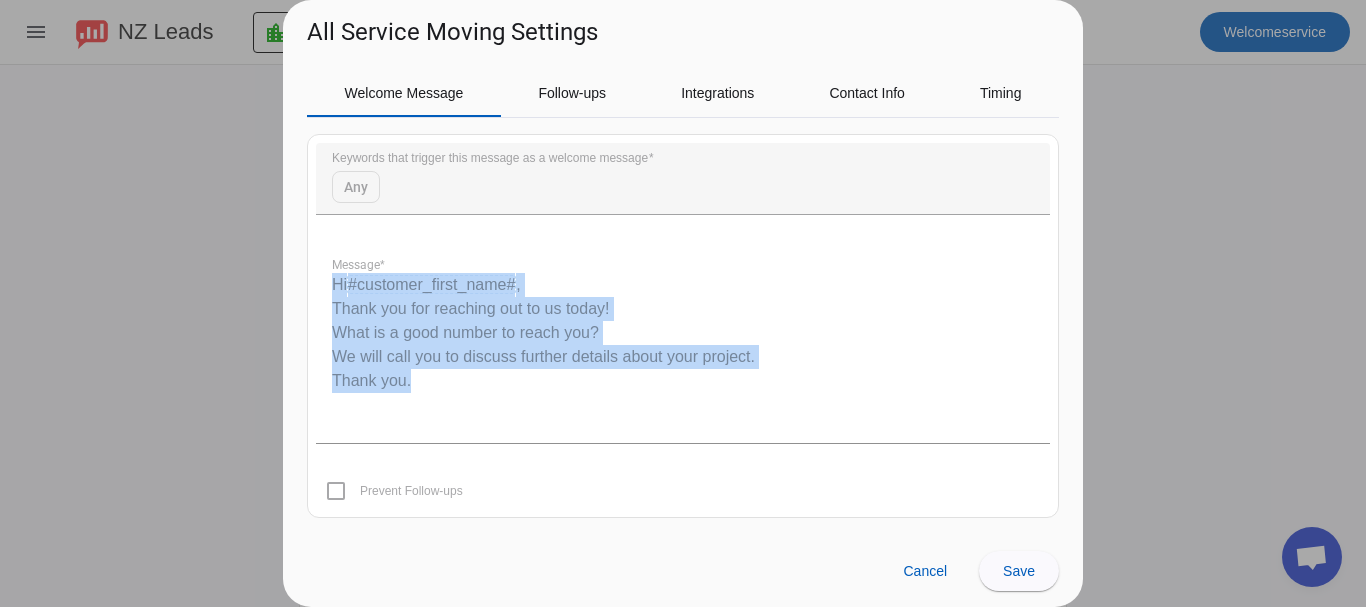 drag, startPoint x: 441, startPoint y: 376, endPoint x: 322, endPoint y: 291, distance: 146.23953 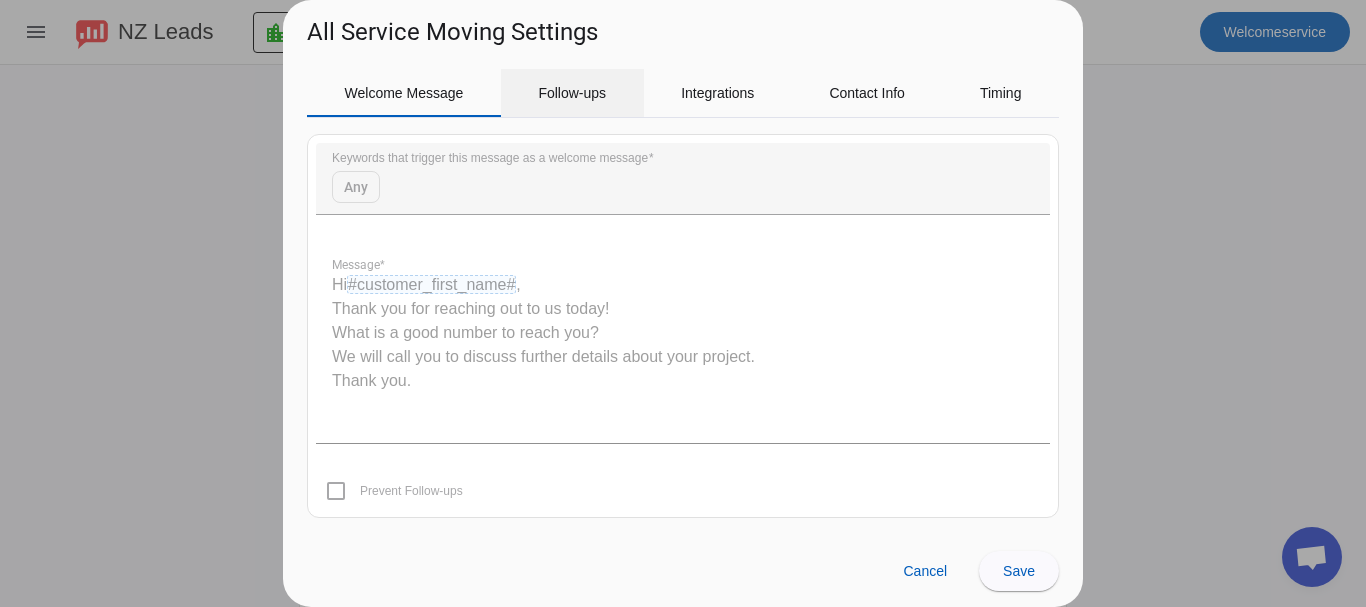 click on "Follow-ups" at bounding box center (572, 93) 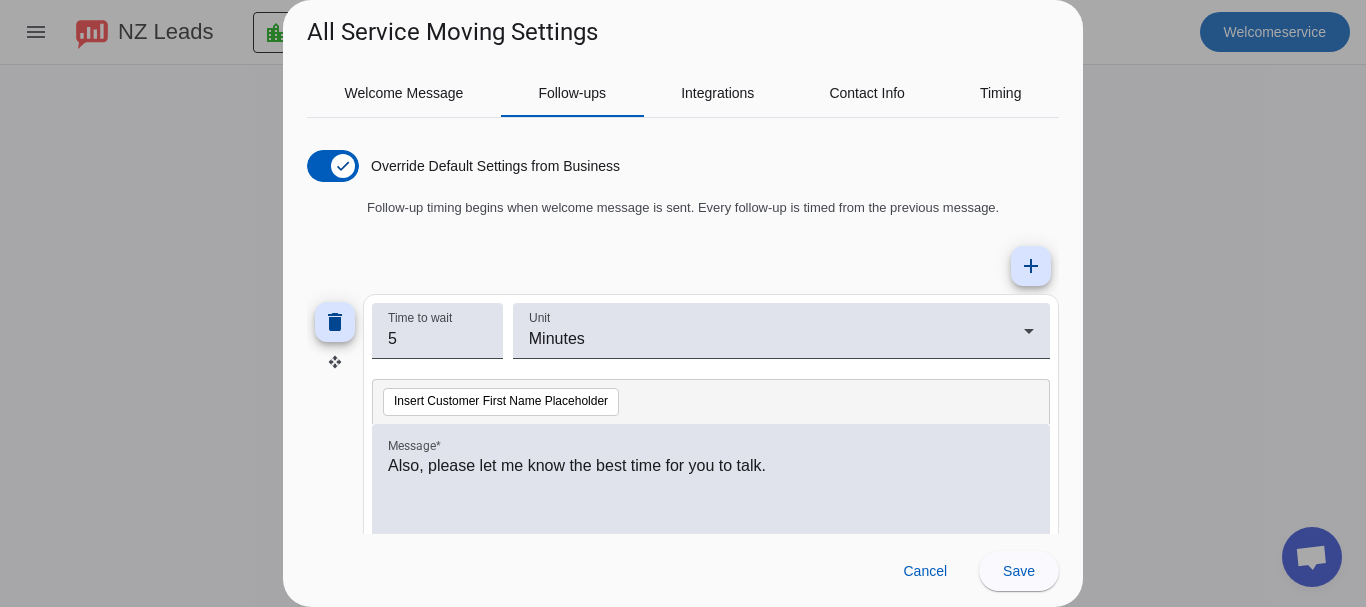 scroll, scrollTop: 0, scrollLeft: 0, axis: both 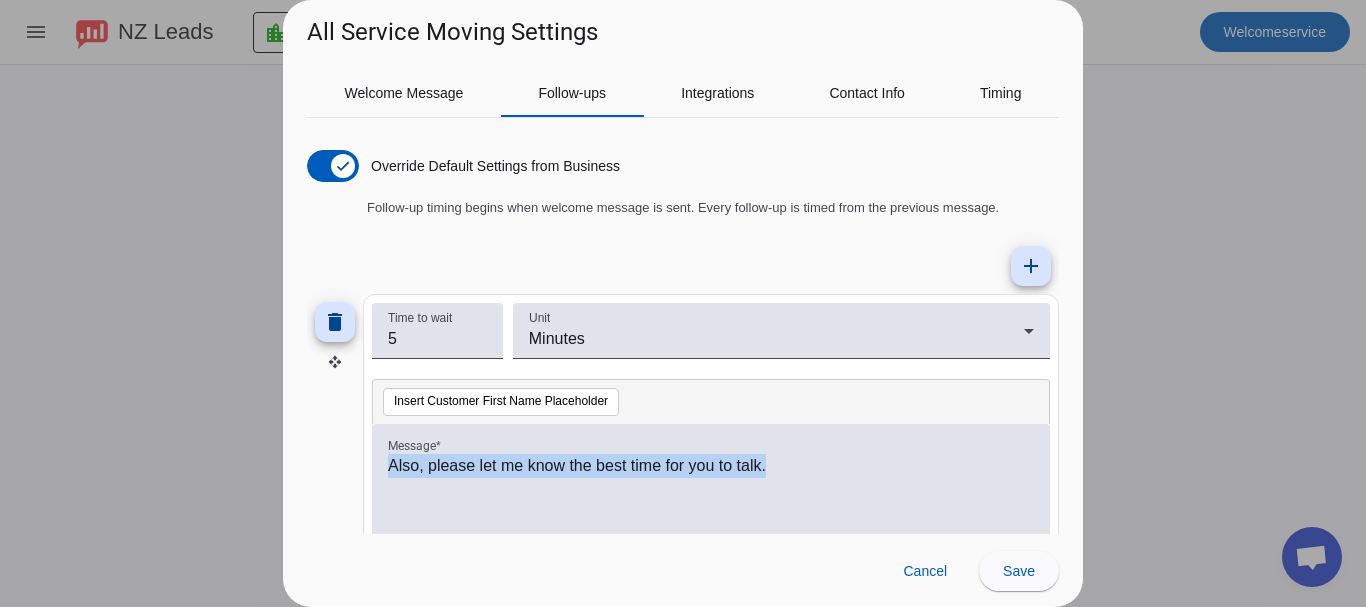 drag, startPoint x: 856, startPoint y: 498, endPoint x: 329, endPoint y: 472, distance: 527.641 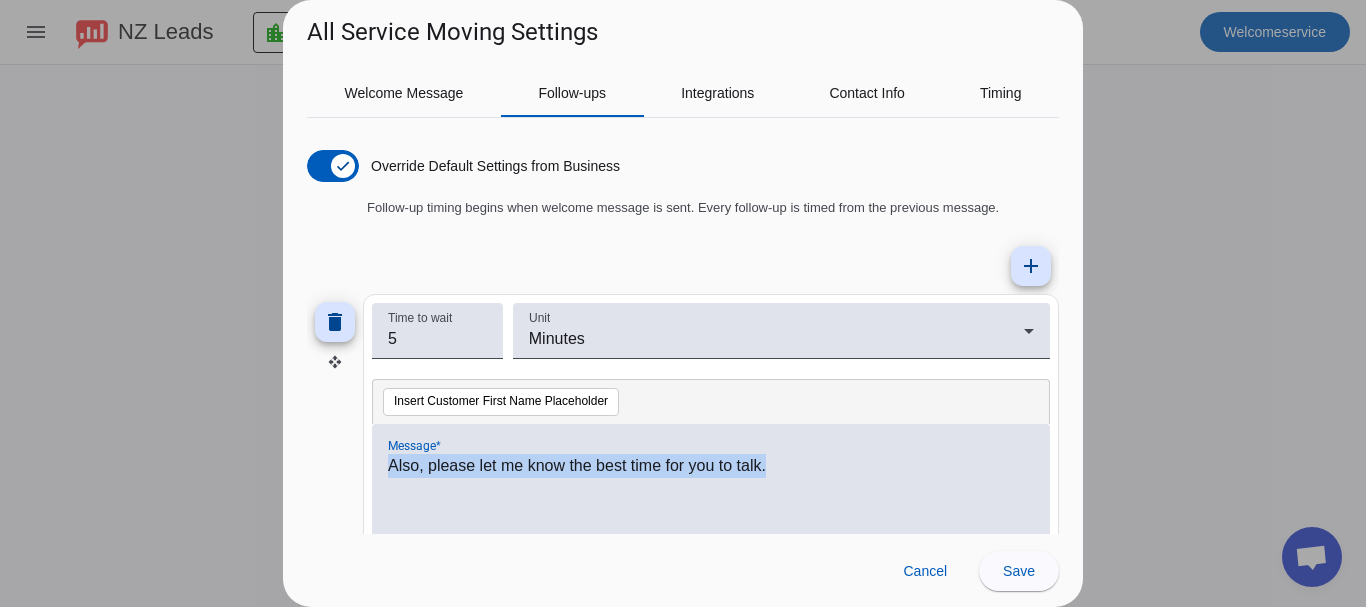 copy on "Also, please let me know the best time for you to talk." 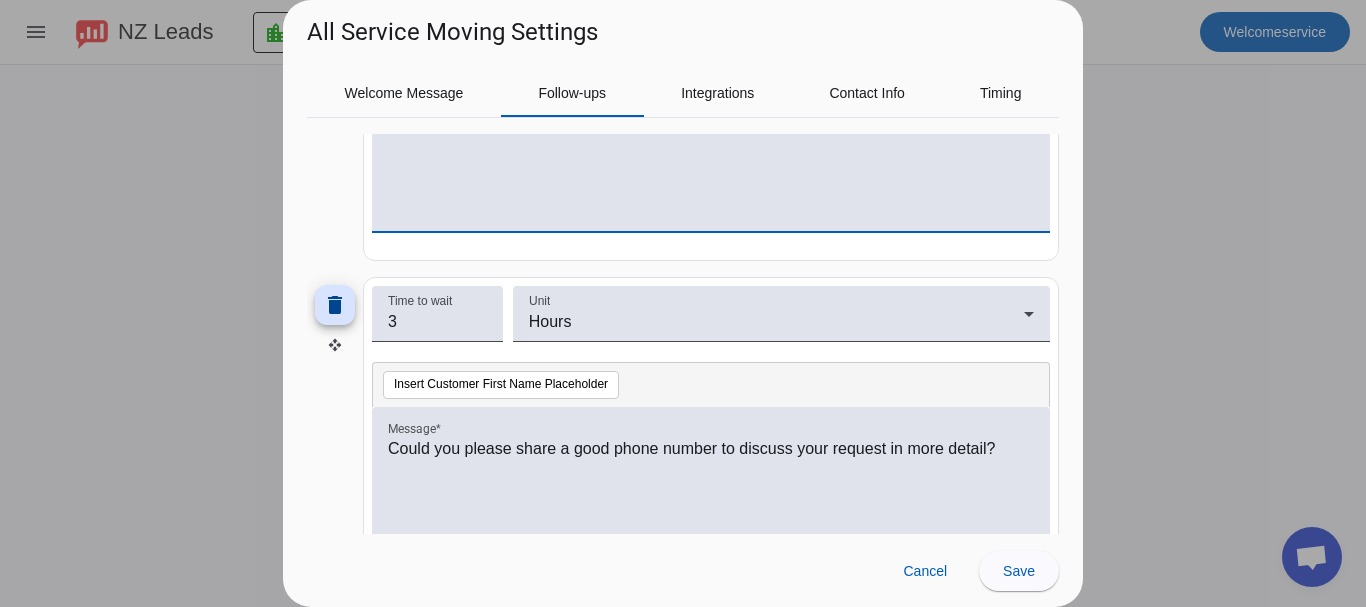 scroll, scrollTop: 400, scrollLeft: 0, axis: vertical 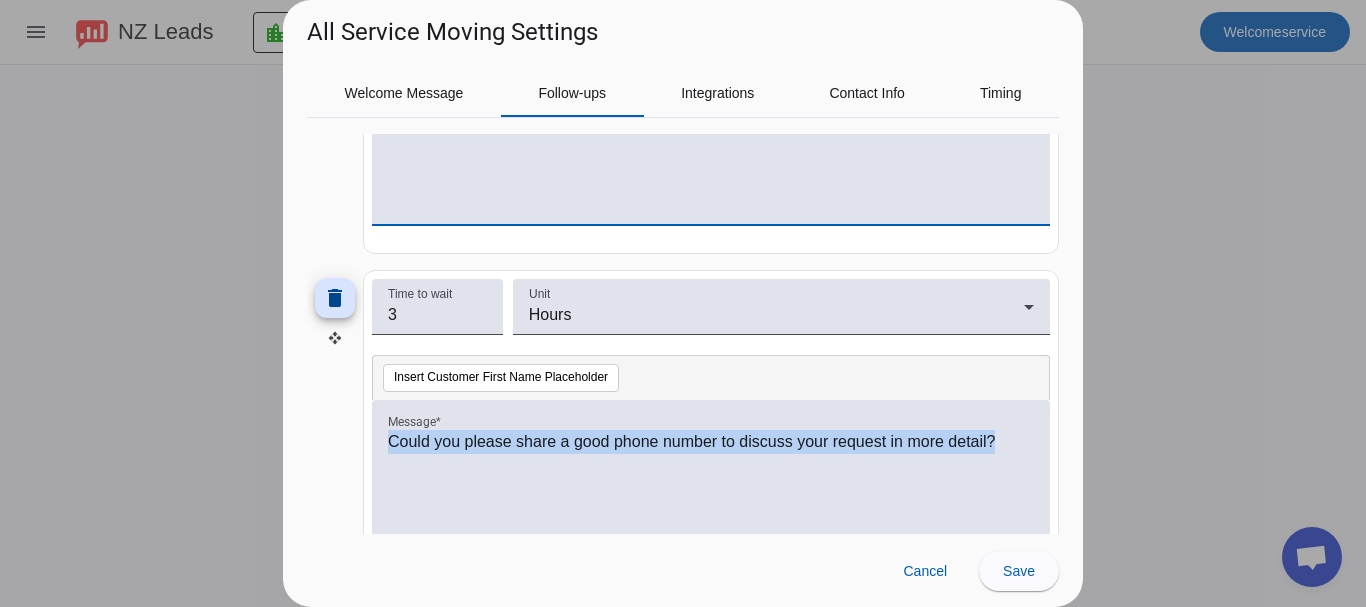 drag, startPoint x: 389, startPoint y: 435, endPoint x: 1049, endPoint y: 421, distance: 660.1485 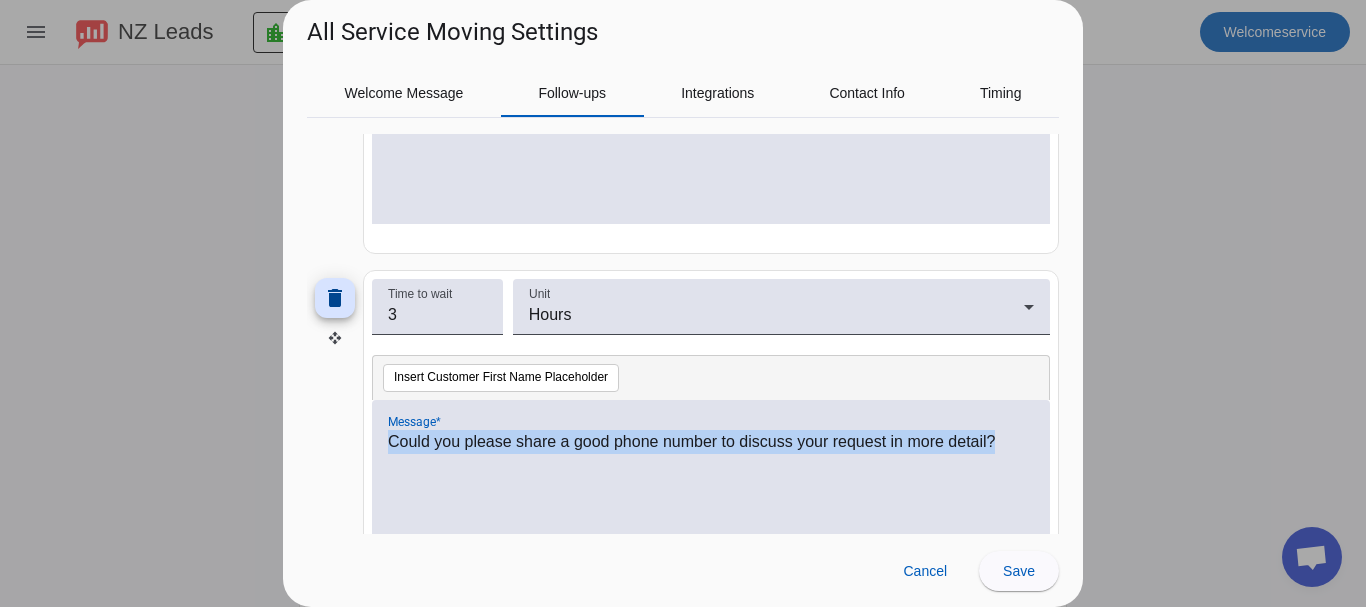 copy on "Could you please share a good phone number to discuss your request in more detail?" 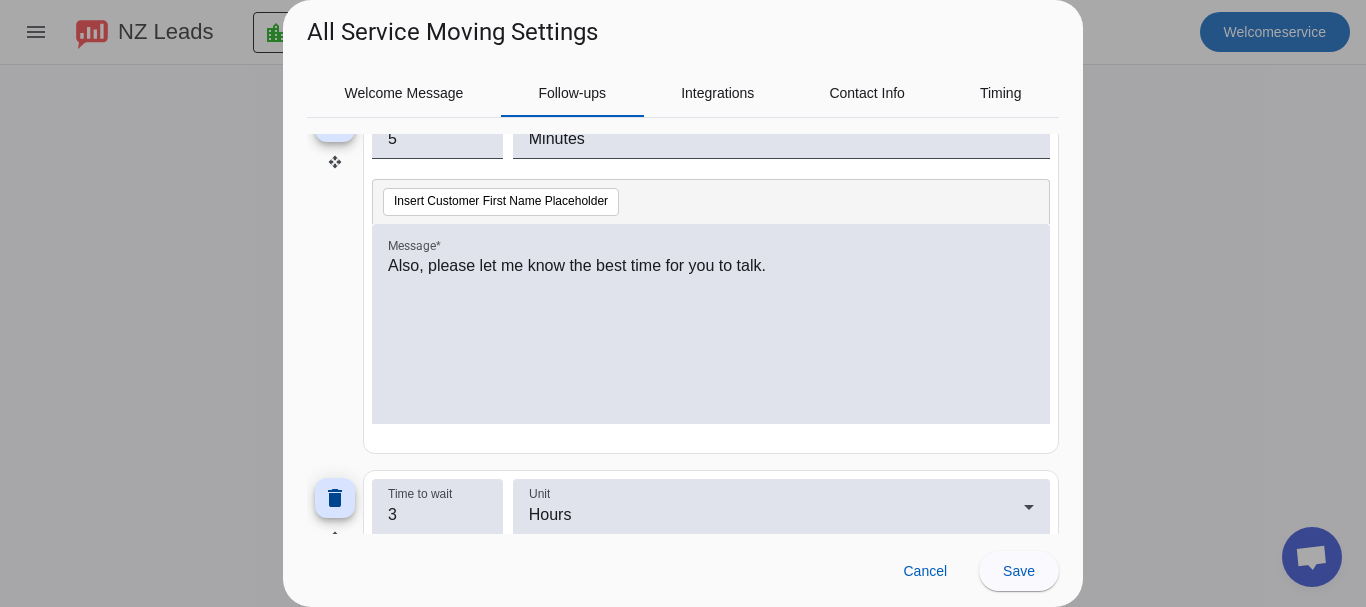 scroll, scrollTop: 187, scrollLeft: 0, axis: vertical 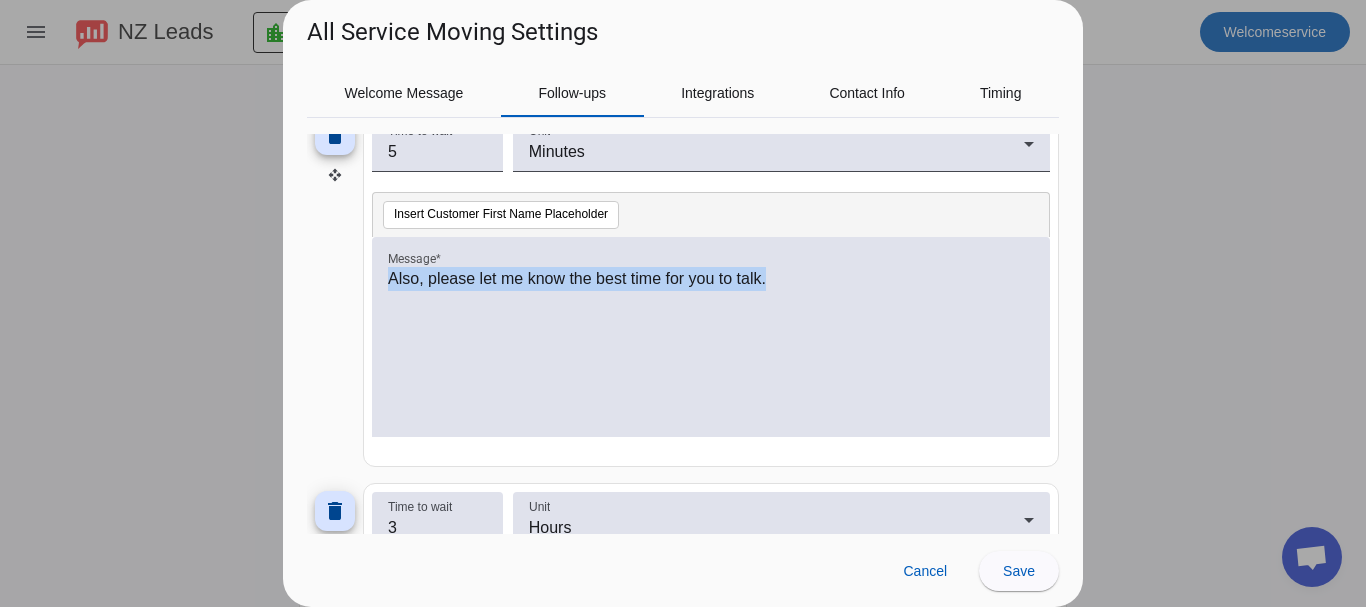 drag, startPoint x: 777, startPoint y: 278, endPoint x: 380, endPoint y: 308, distance: 398.1319 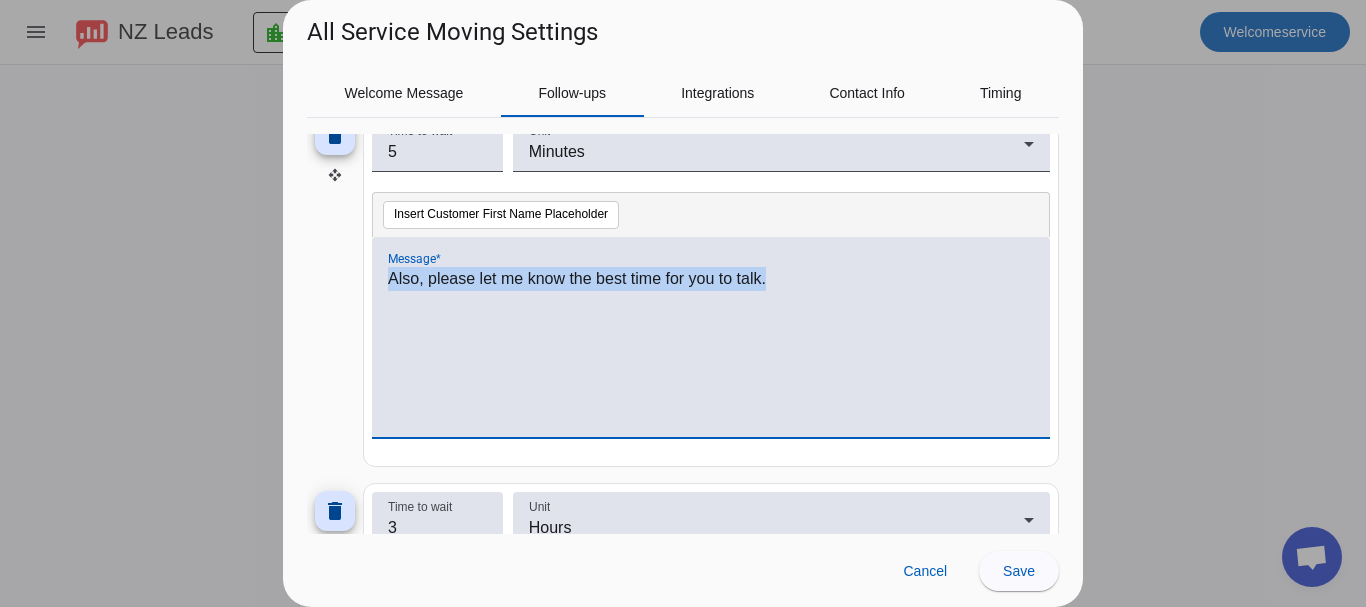 copy on "Also, please let me know the best time for you to talk." 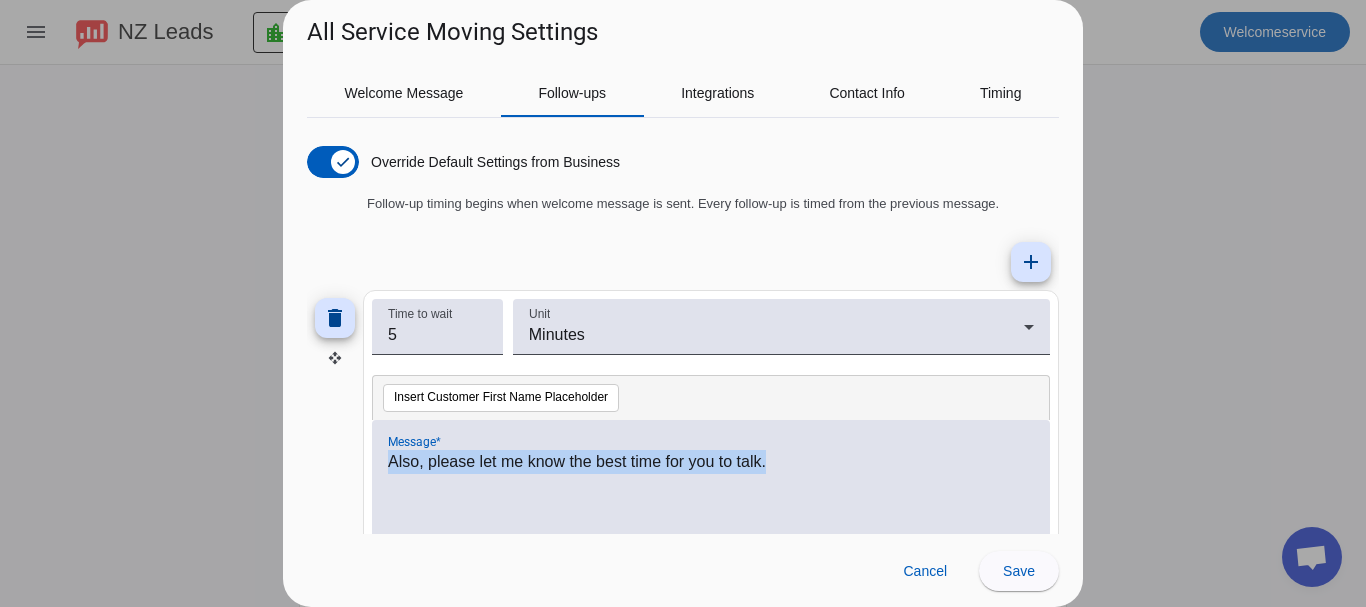 scroll, scrollTop: 0, scrollLeft: 0, axis: both 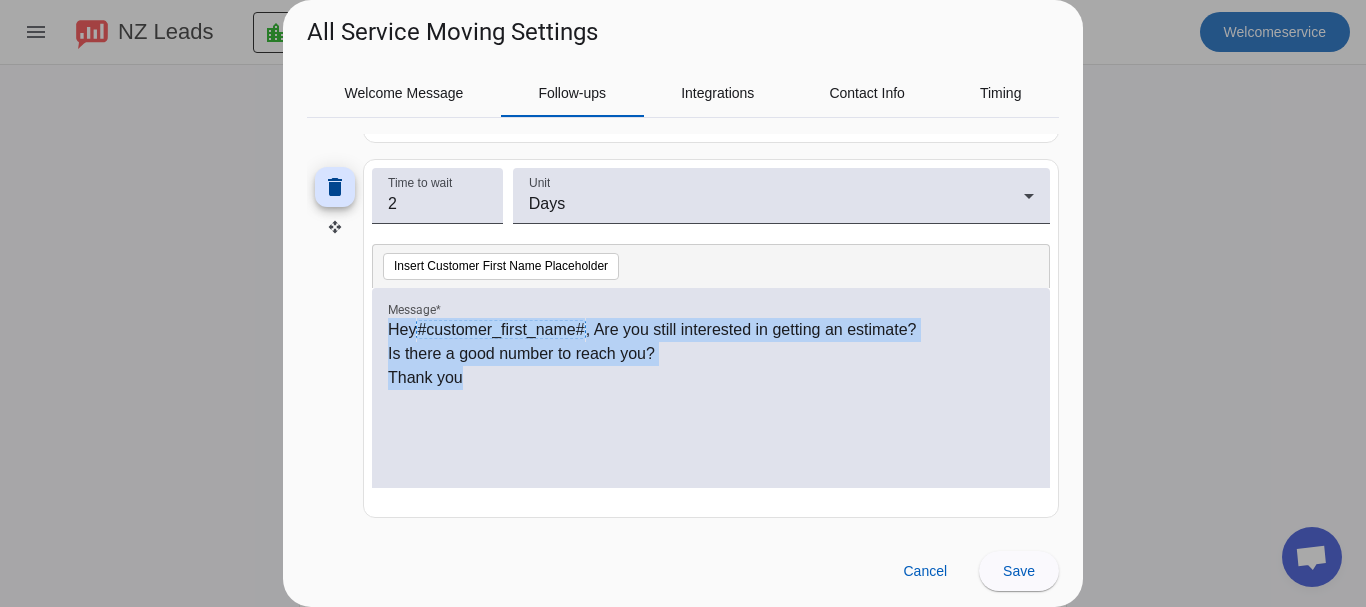 drag, startPoint x: 562, startPoint y: 381, endPoint x: 383, endPoint y: 320, distance: 189.10843 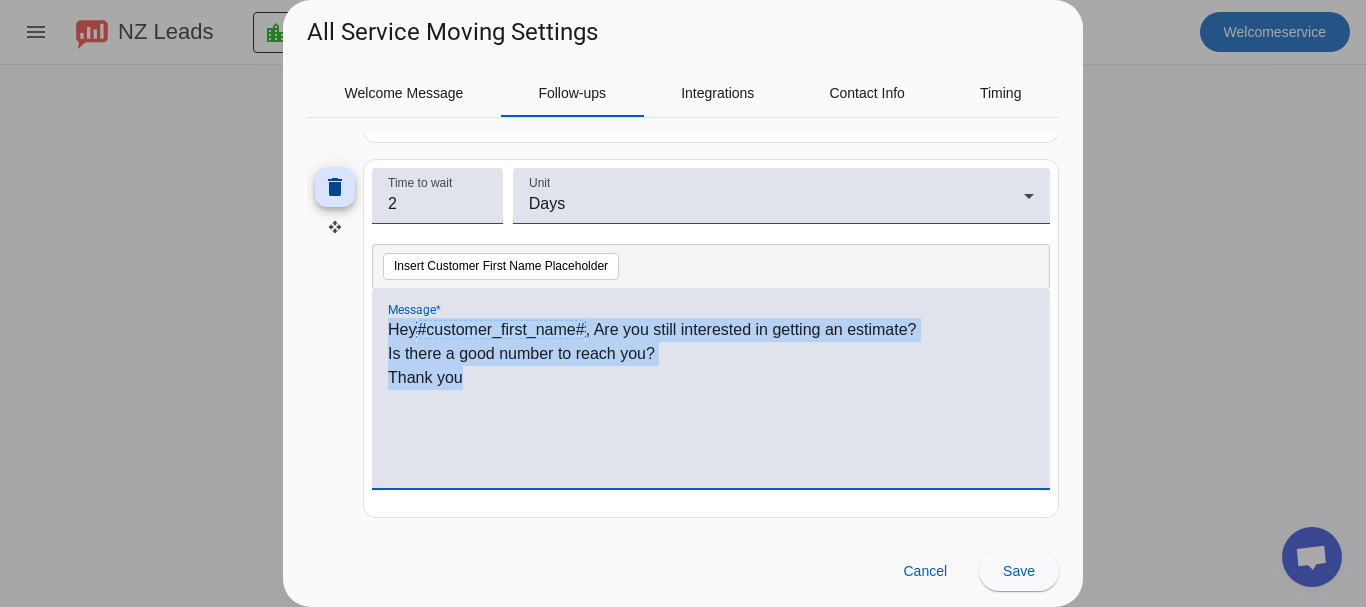 copy on "Hey  #customer_first_name# , Are you still interested in getting an estimate? Is there a good number to reach you? Thank you" 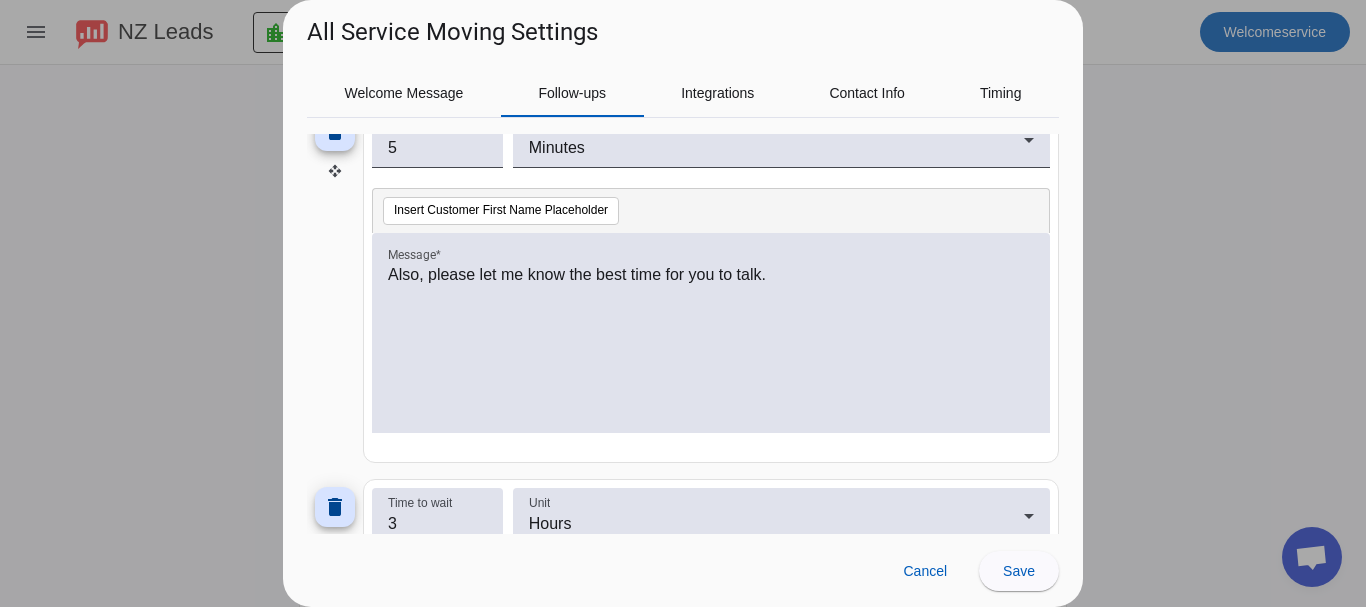 scroll, scrollTop: 0, scrollLeft: 0, axis: both 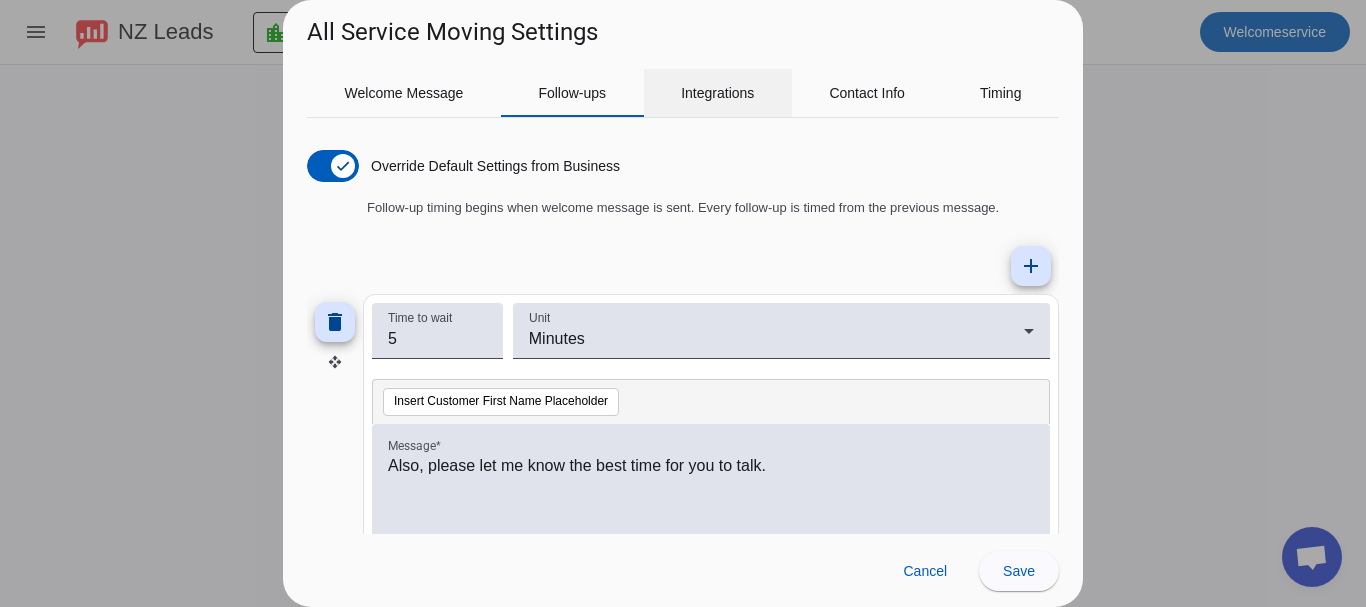 click on "Integrations" at bounding box center (717, 93) 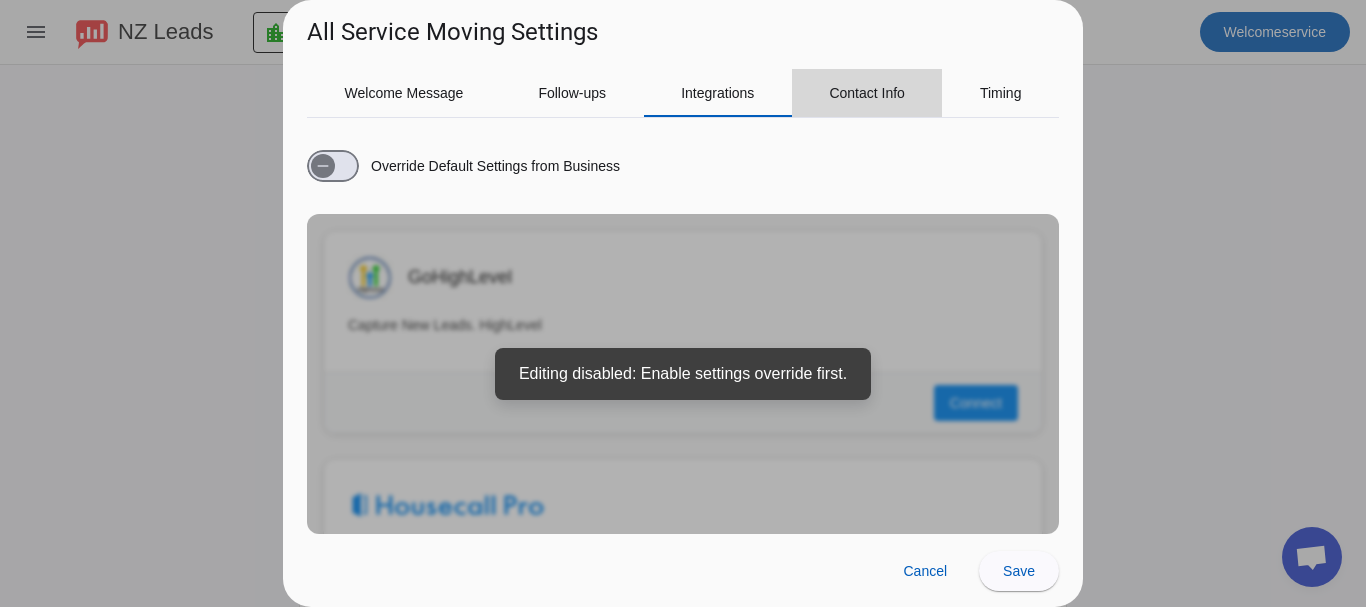click on "Contact Info" at bounding box center [867, 93] 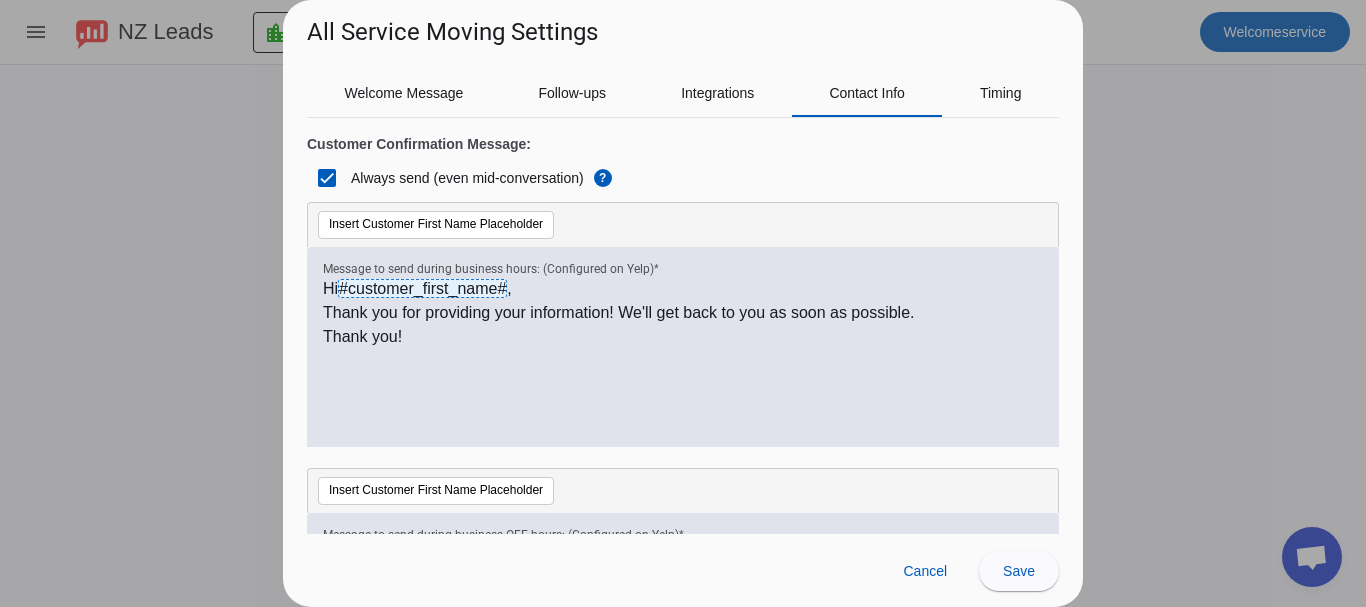 scroll, scrollTop: 400, scrollLeft: 0, axis: vertical 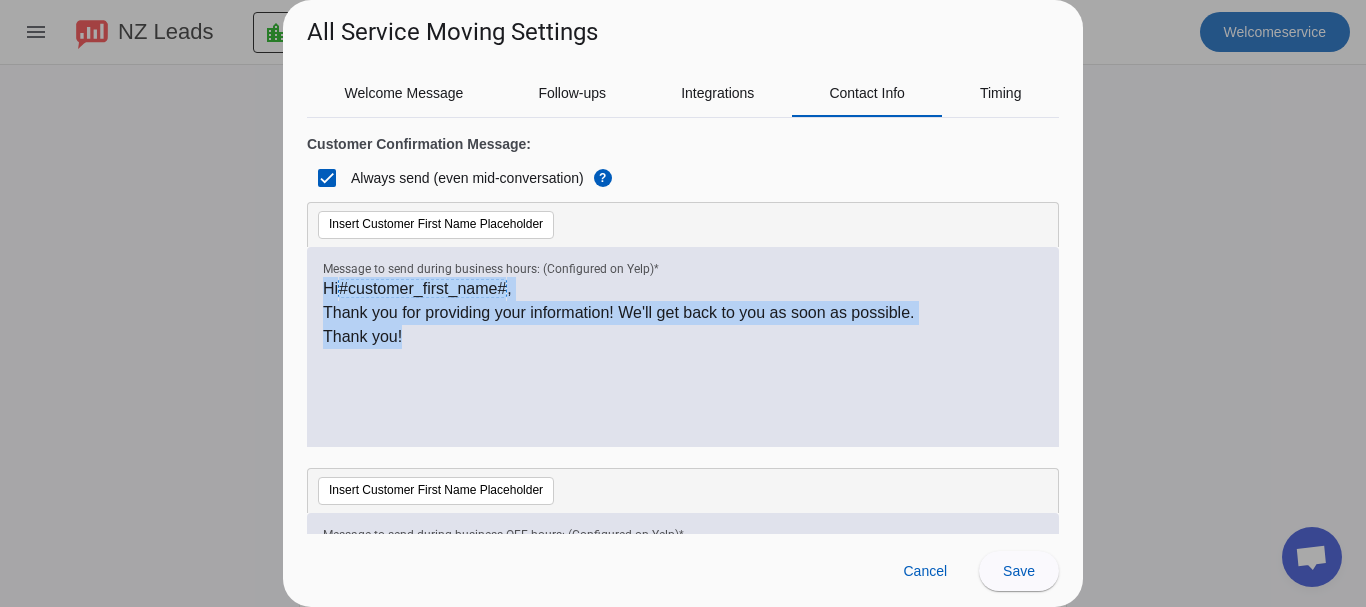 drag, startPoint x: 428, startPoint y: 342, endPoint x: 304, endPoint y: 276, distance: 140.47064 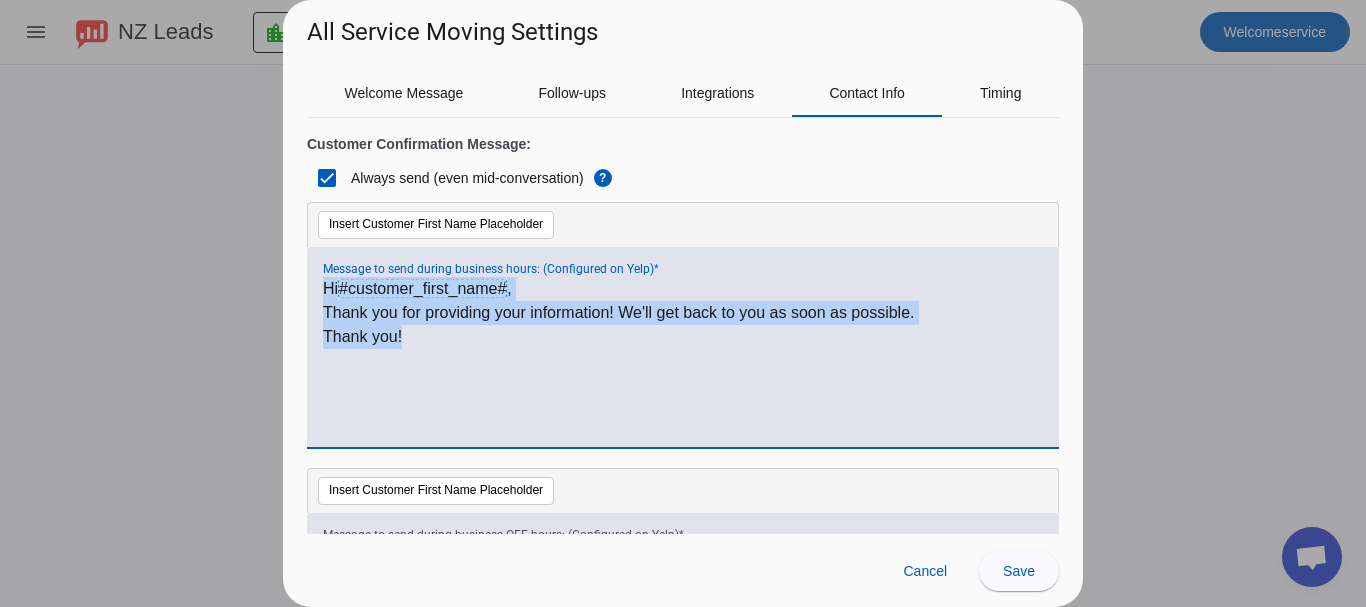 copy on "Hi  #customer_first_name# , Thank you for providing your information! We'll get back to you as soon as possible. Thank you!" 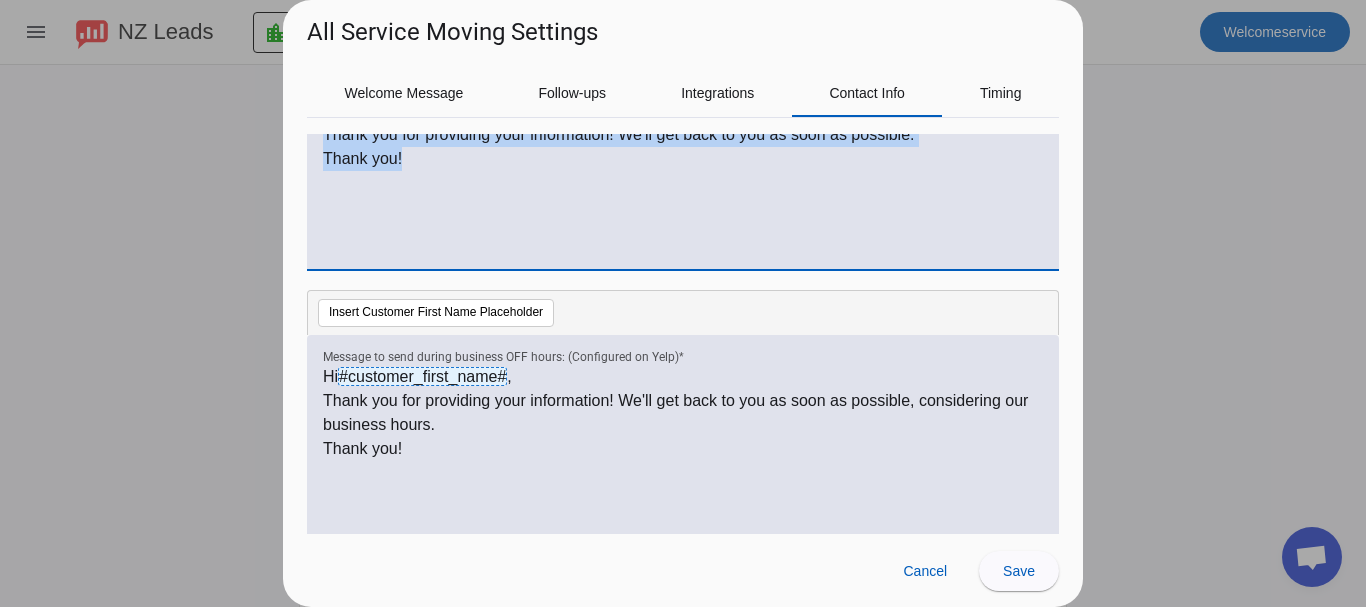 scroll, scrollTop: 400, scrollLeft: 0, axis: vertical 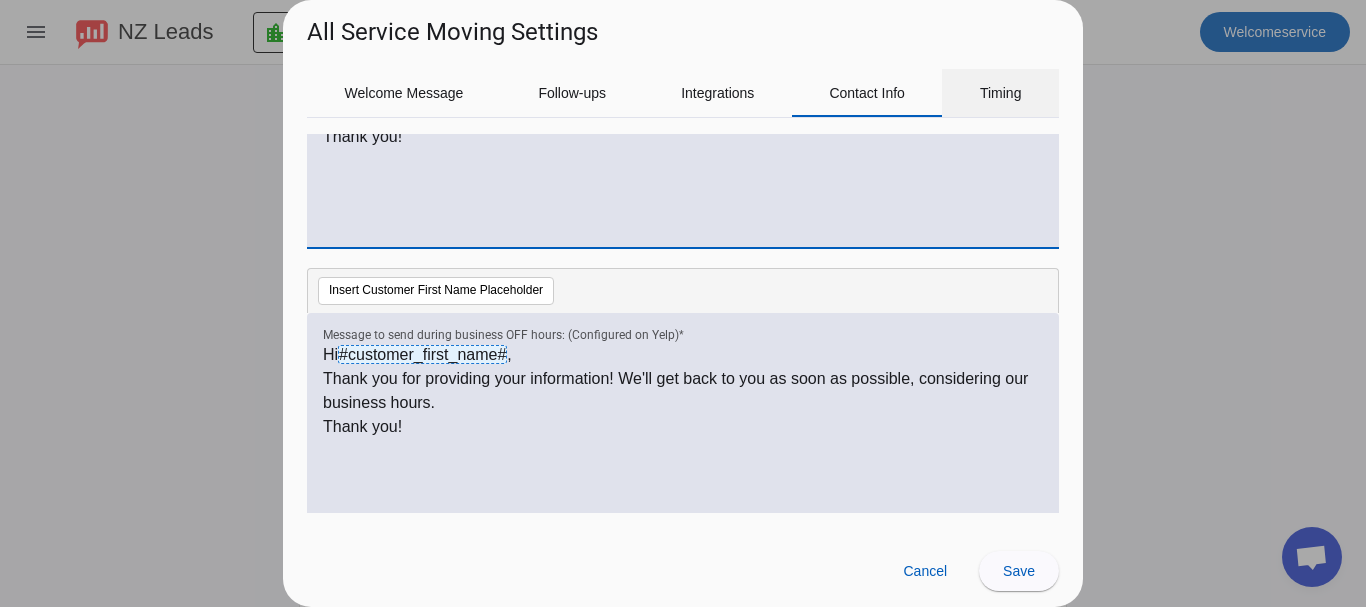 click on "Timing" at bounding box center [1001, 93] 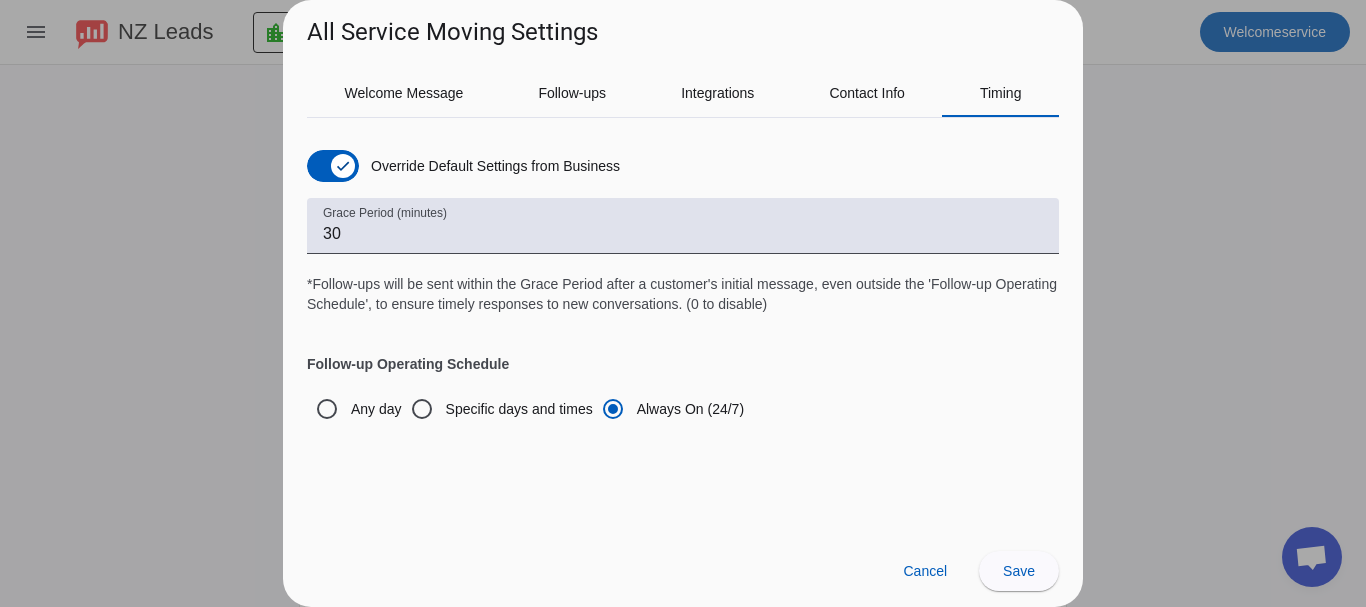 scroll, scrollTop: 0, scrollLeft: 0, axis: both 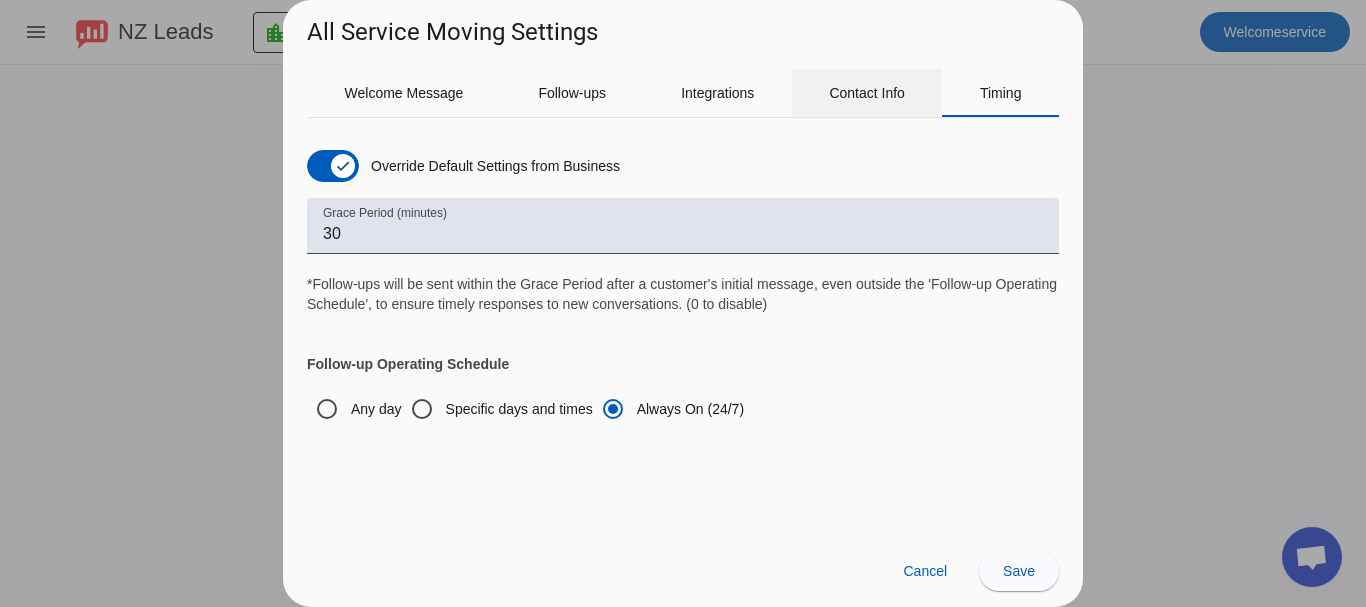 click on "Contact Info" at bounding box center (867, 93) 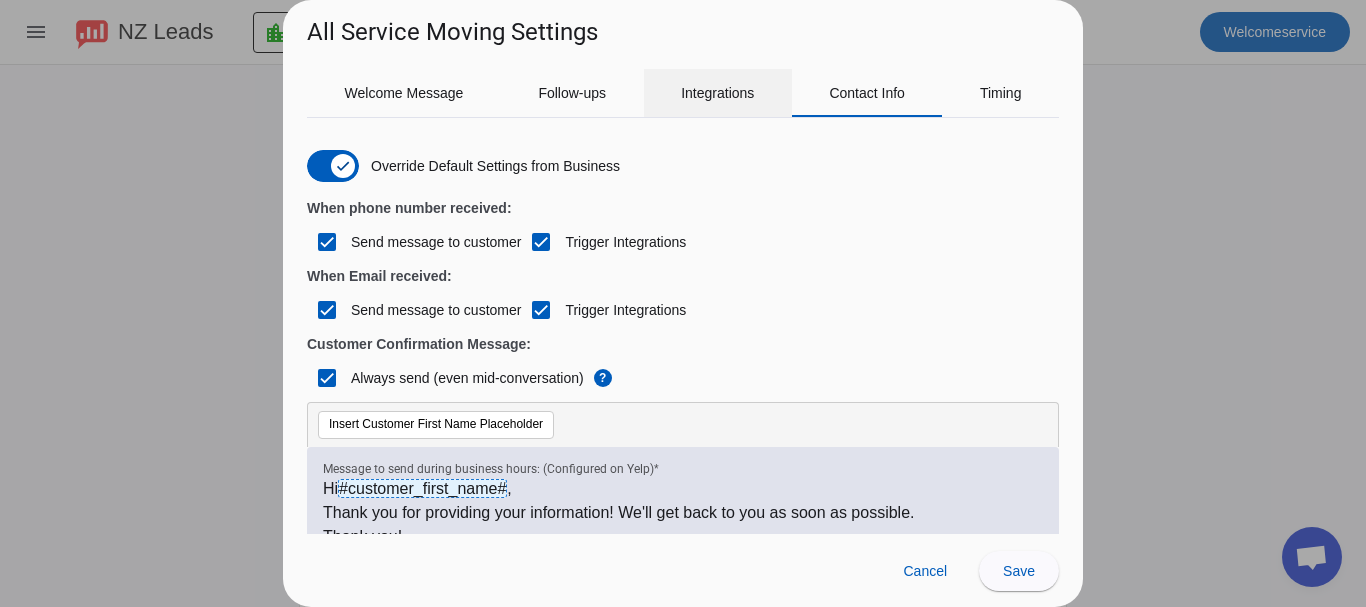 click on "Integrations" at bounding box center [717, 93] 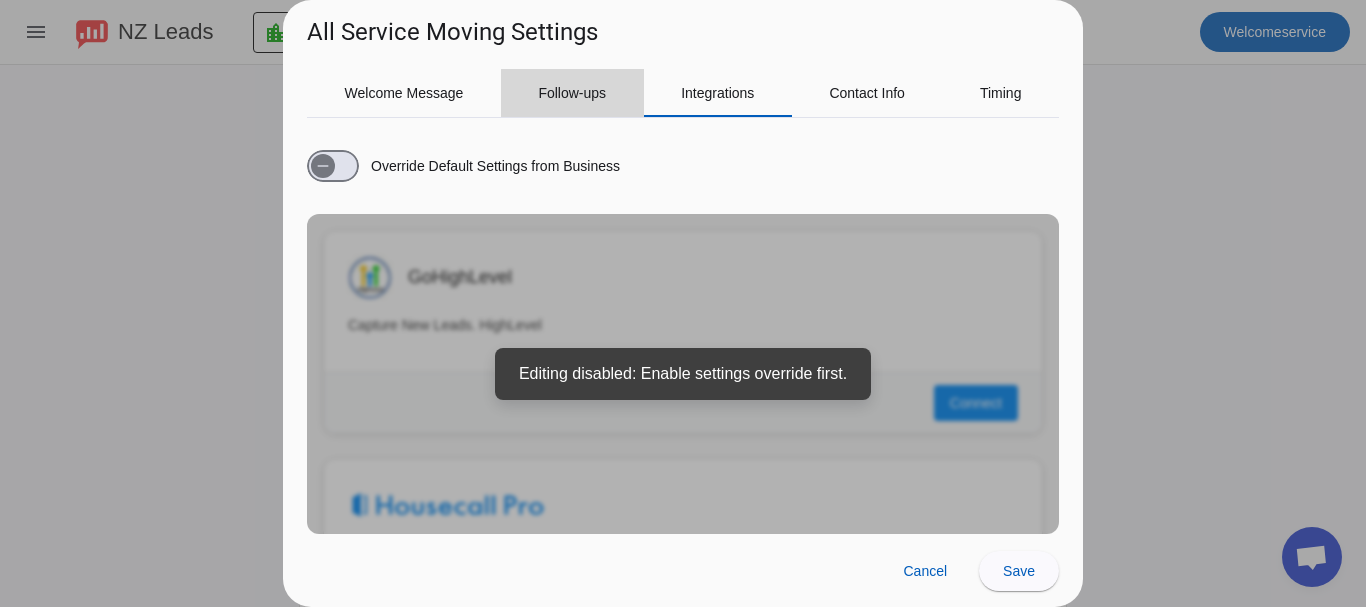 click on "Follow-ups" at bounding box center [572, 93] 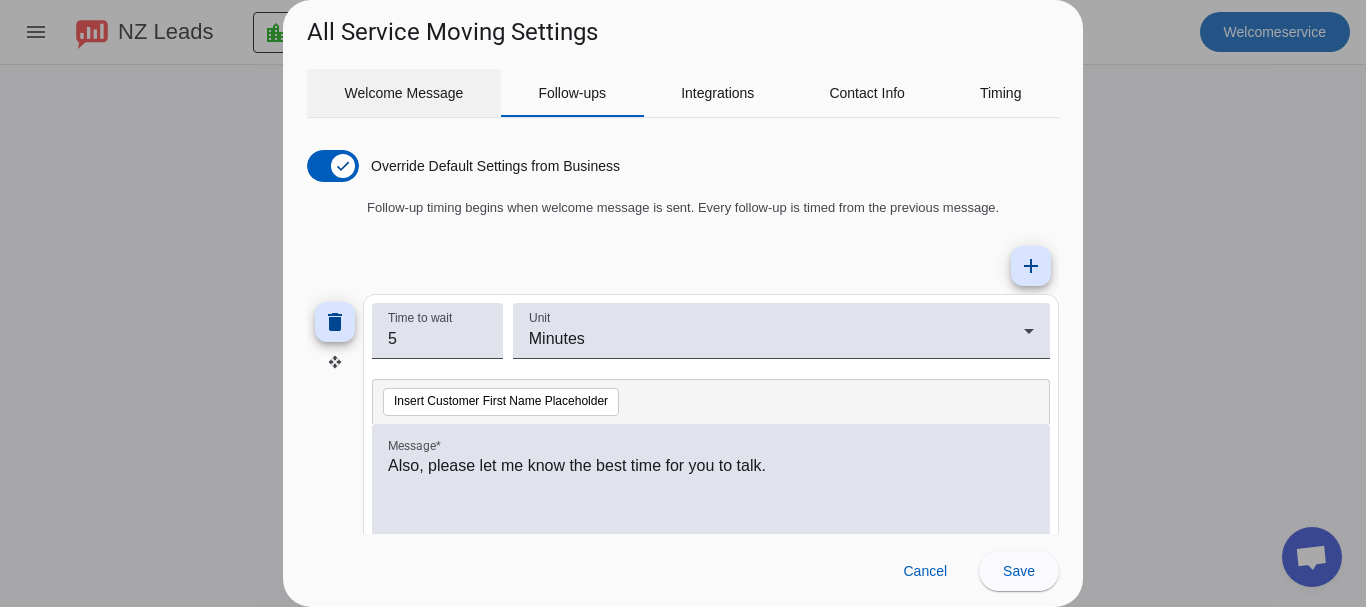 click on "Welcome Message" at bounding box center [404, 93] 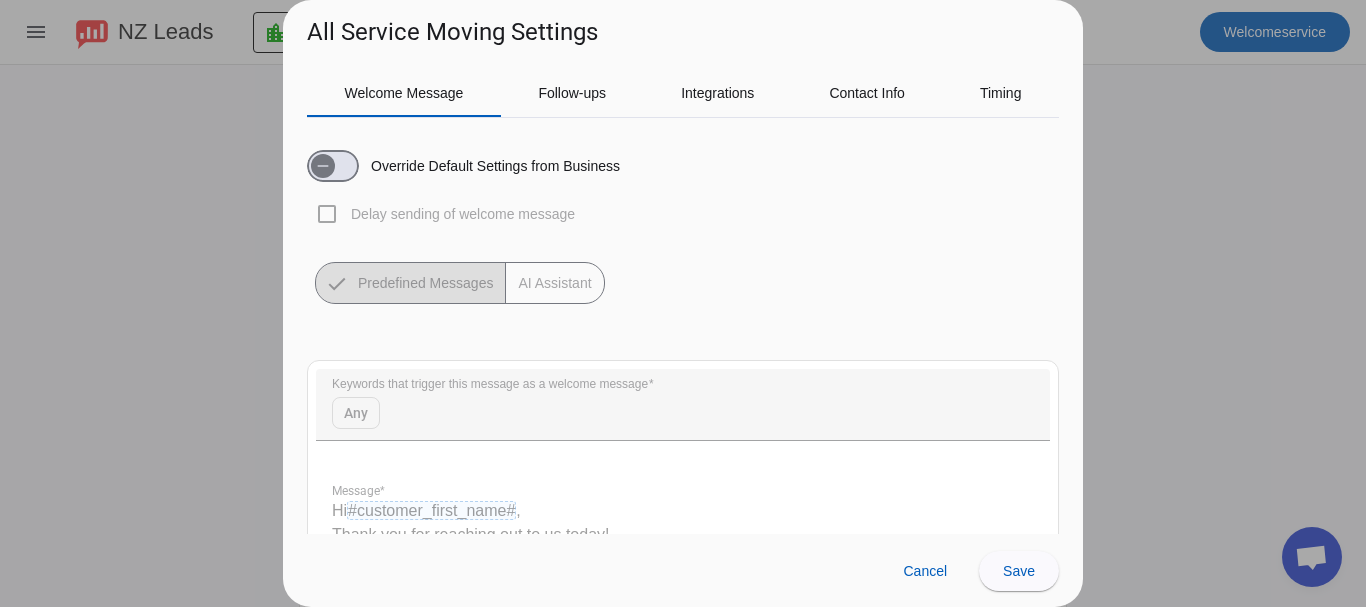 click at bounding box center [683, 303] 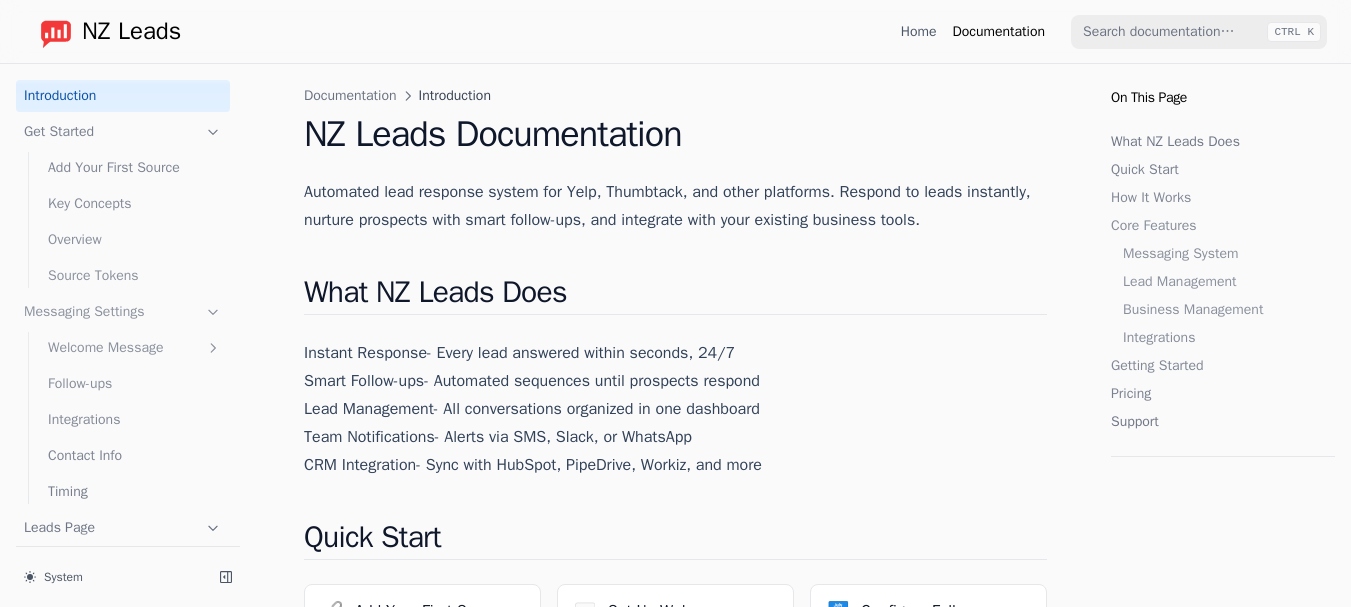 scroll, scrollTop: 0, scrollLeft: 0, axis: both 